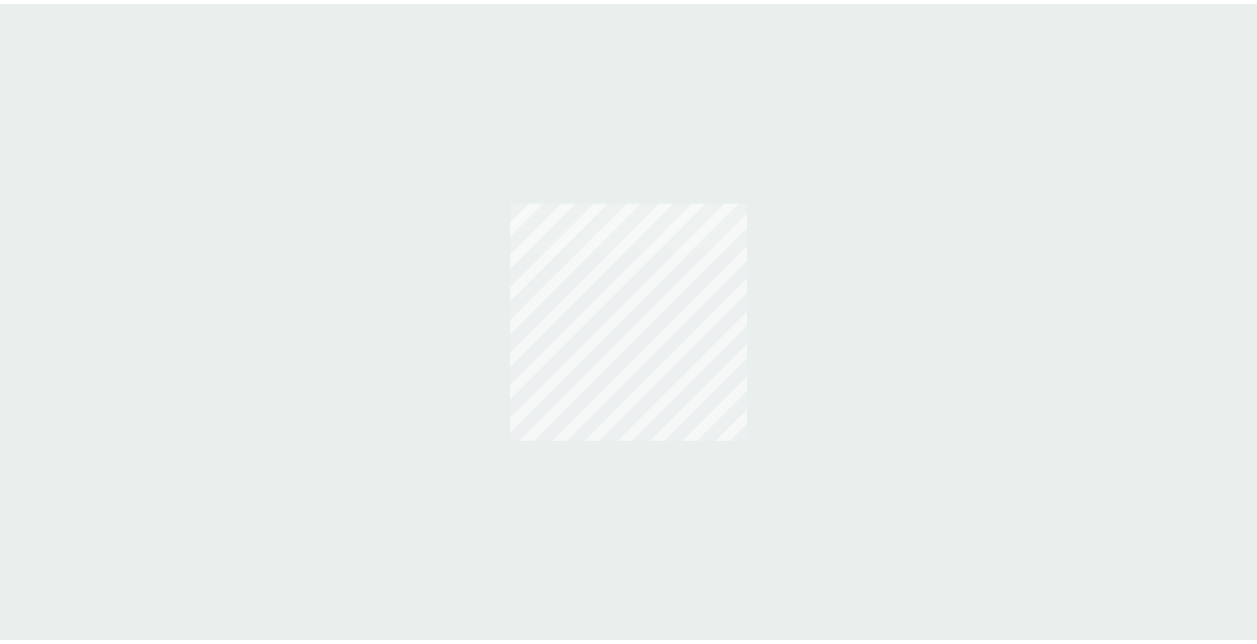 scroll, scrollTop: 0, scrollLeft: 0, axis: both 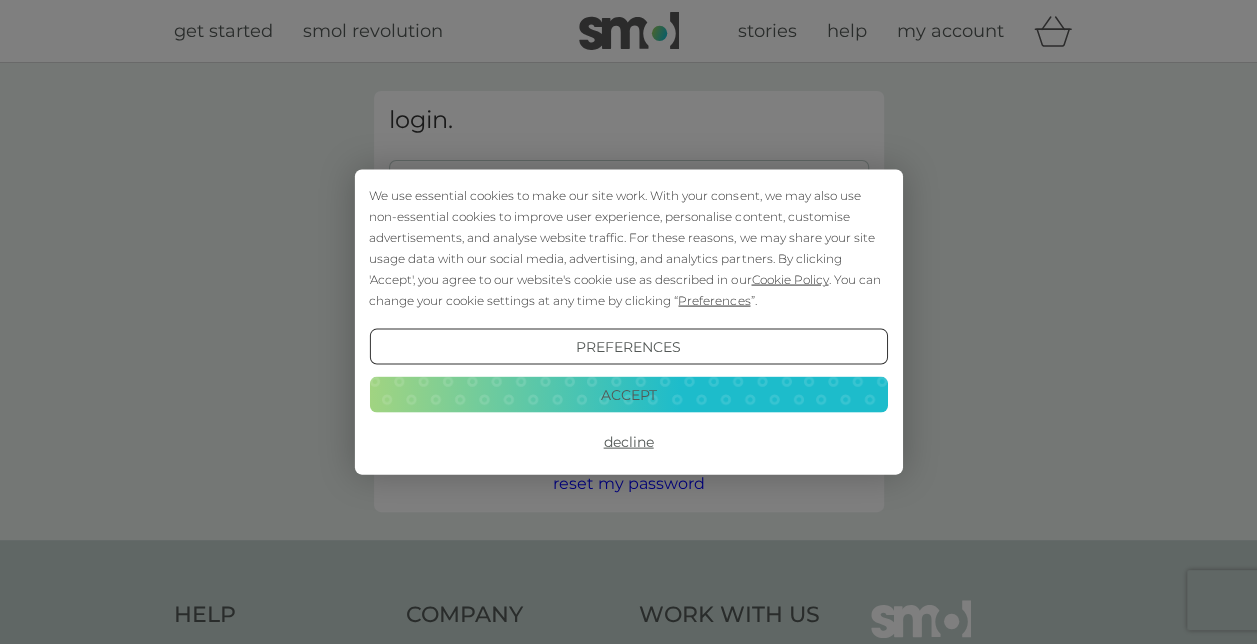 drag, startPoint x: 656, startPoint y: 386, endPoint x: 660, endPoint y: 398, distance: 12.649111 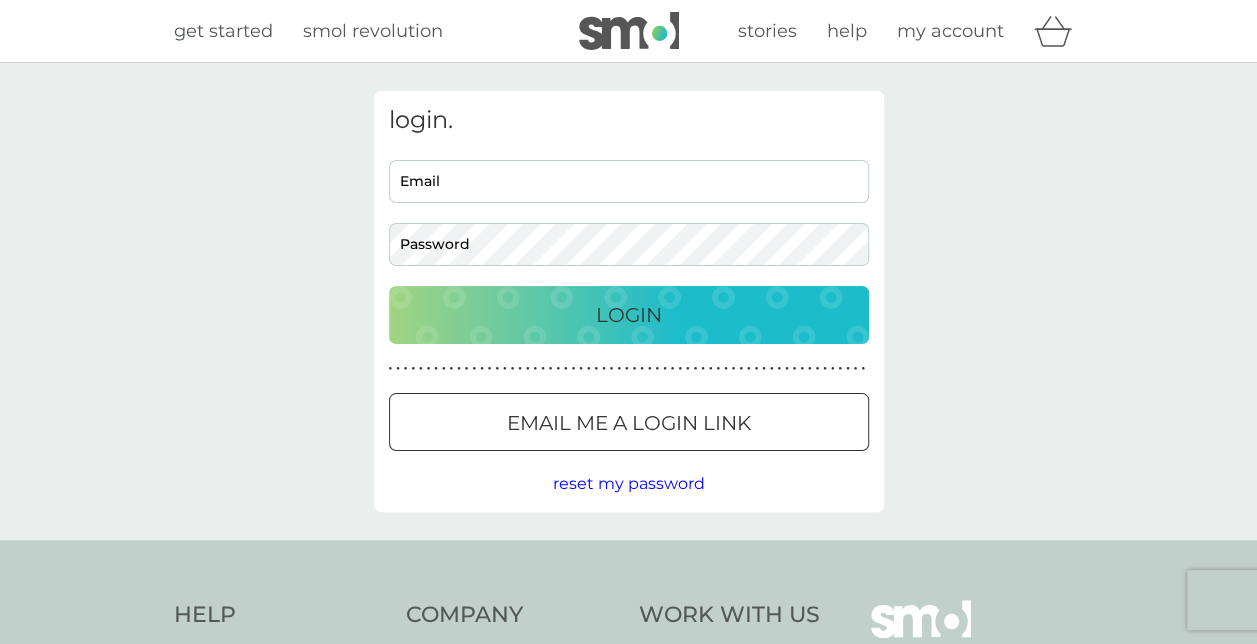 scroll, scrollTop: 0, scrollLeft: 0, axis: both 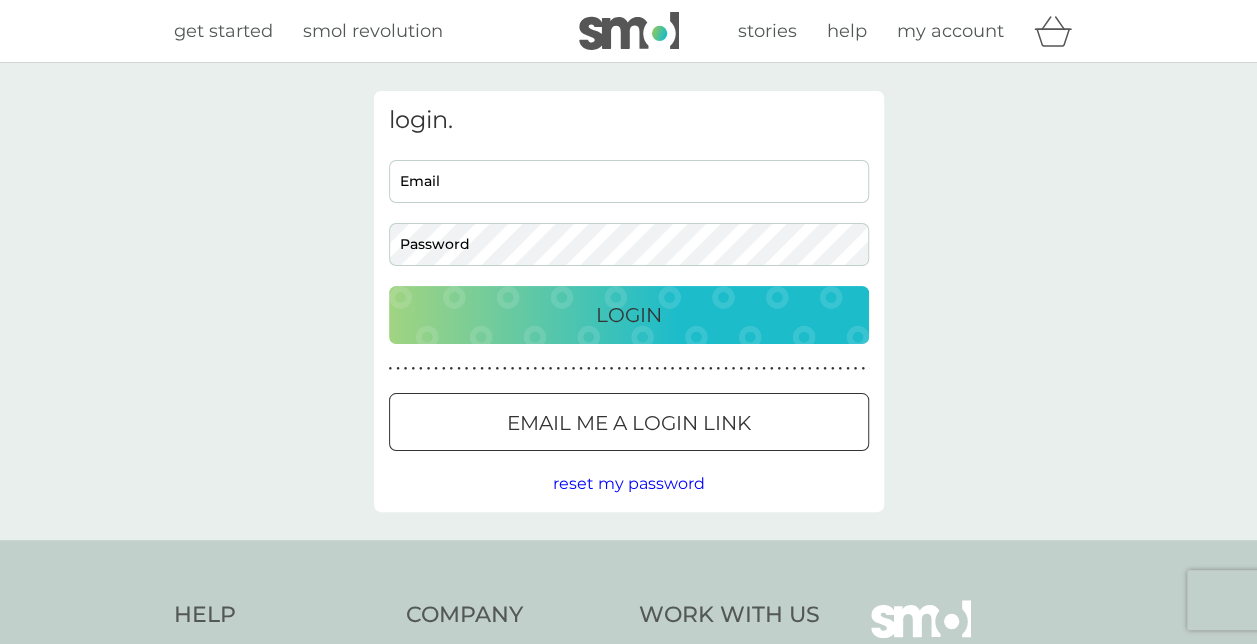 click on "Email" at bounding box center (629, 181) 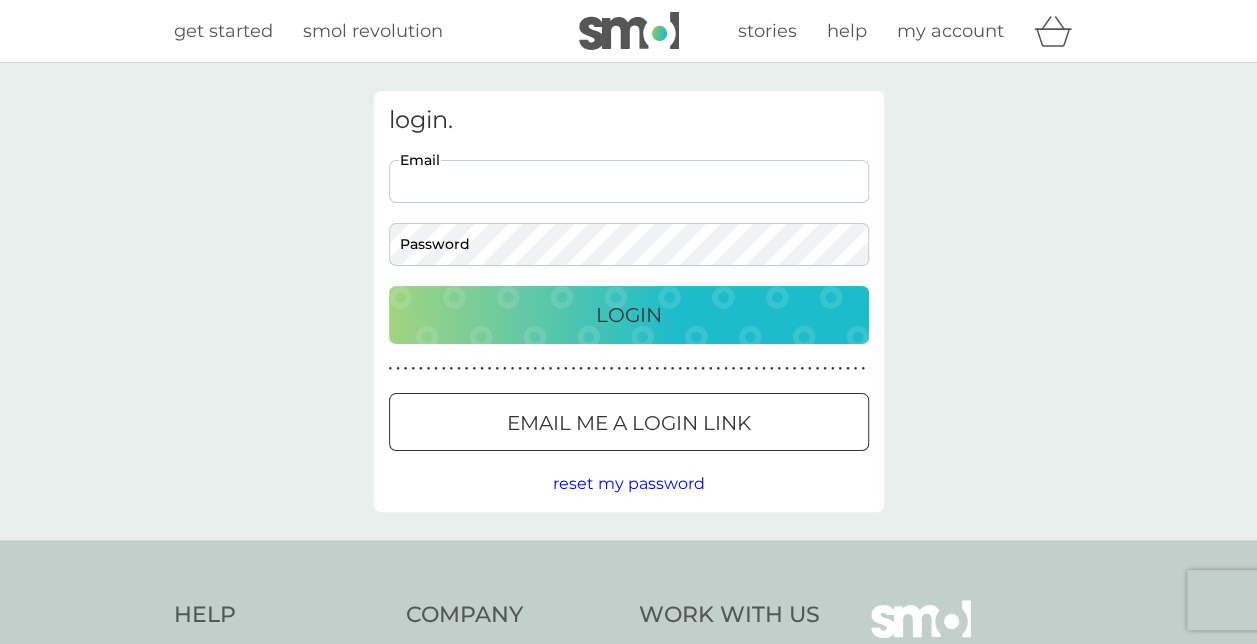 type on "emohit@hotmail.de" 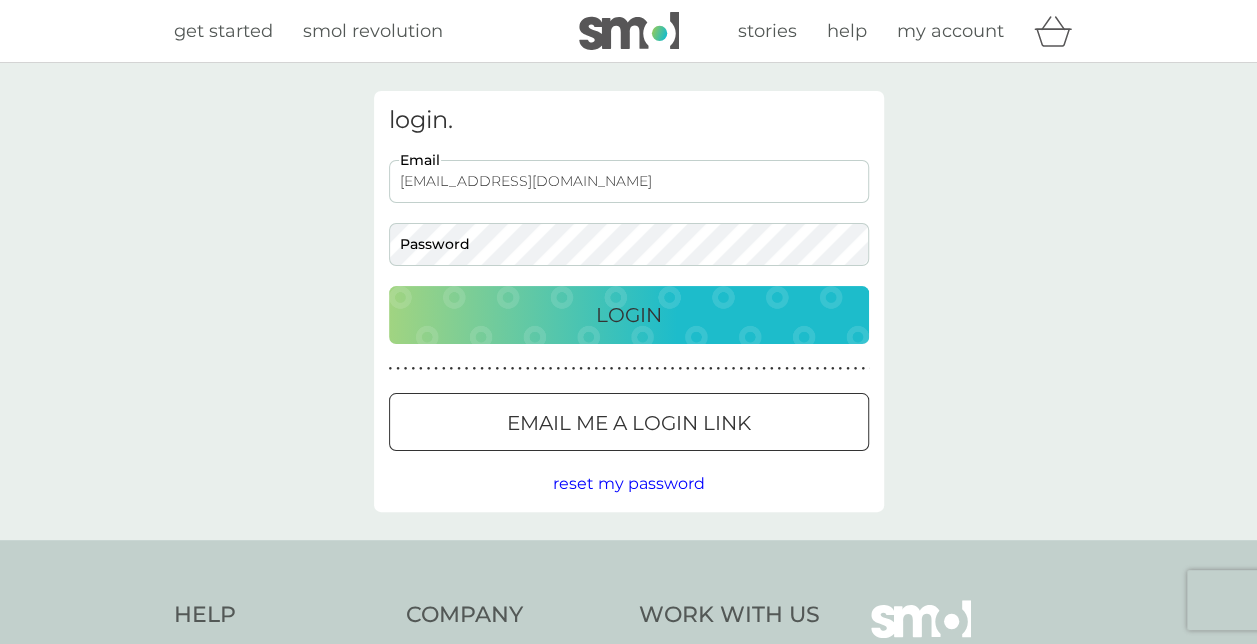 click on "Email me a login link" at bounding box center [629, 423] 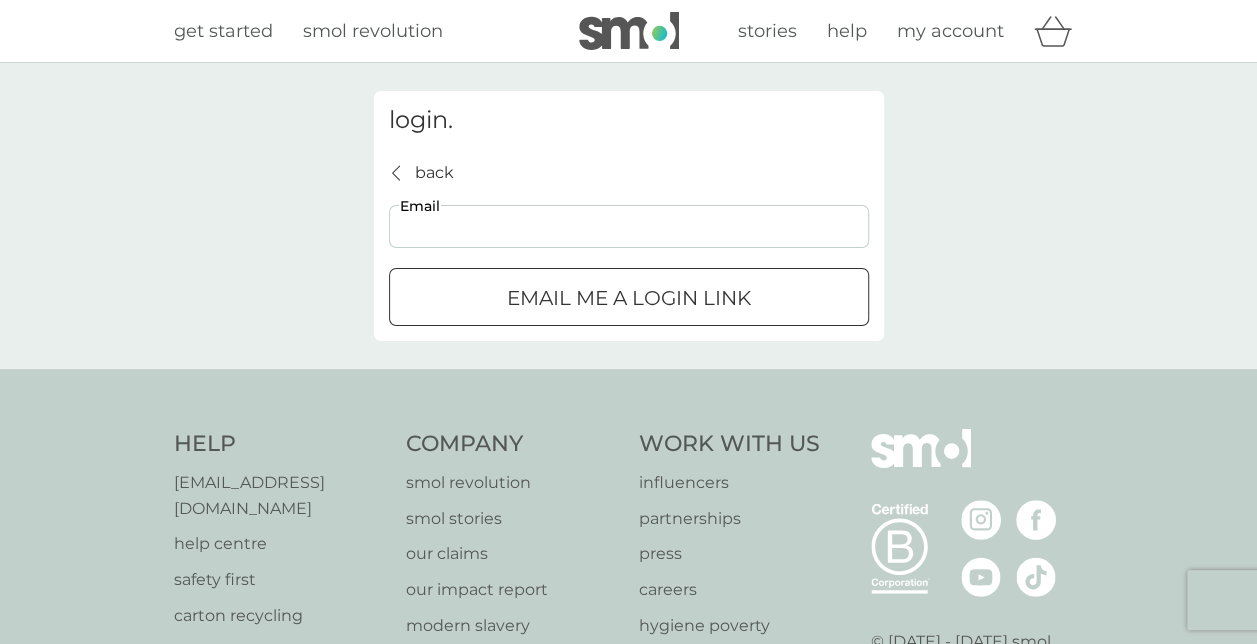drag, startPoint x: 462, startPoint y: 212, endPoint x: 474, endPoint y: 230, distance: 21.633308 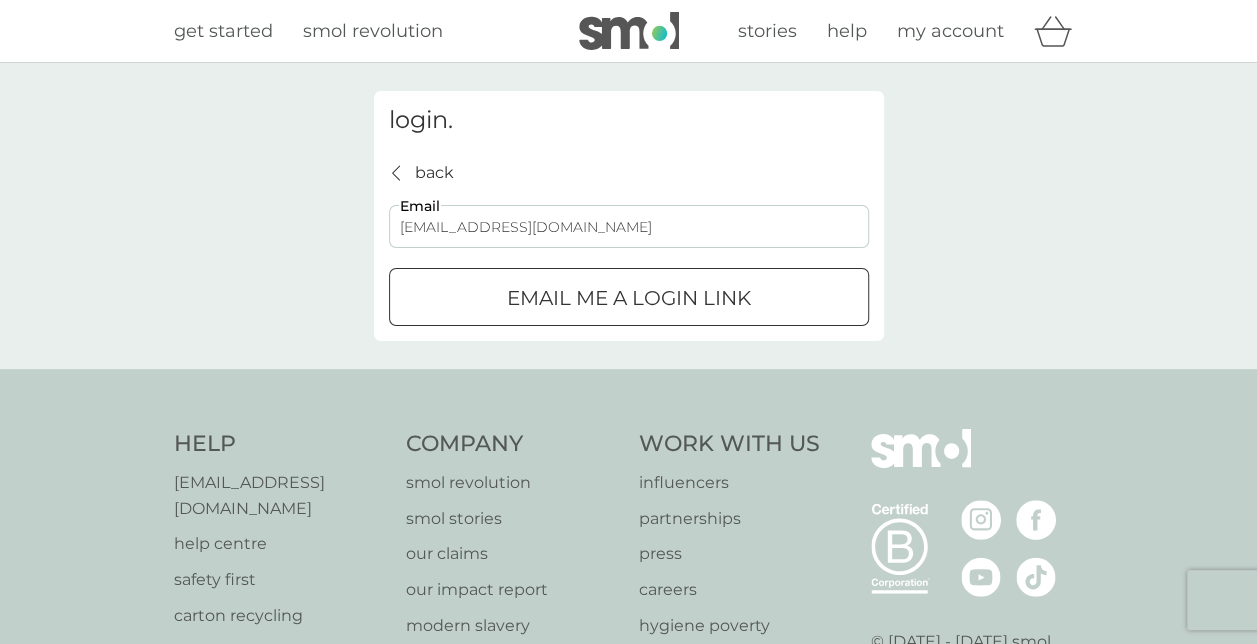 click on "Email me a login link" at bounding box center (629, 298) 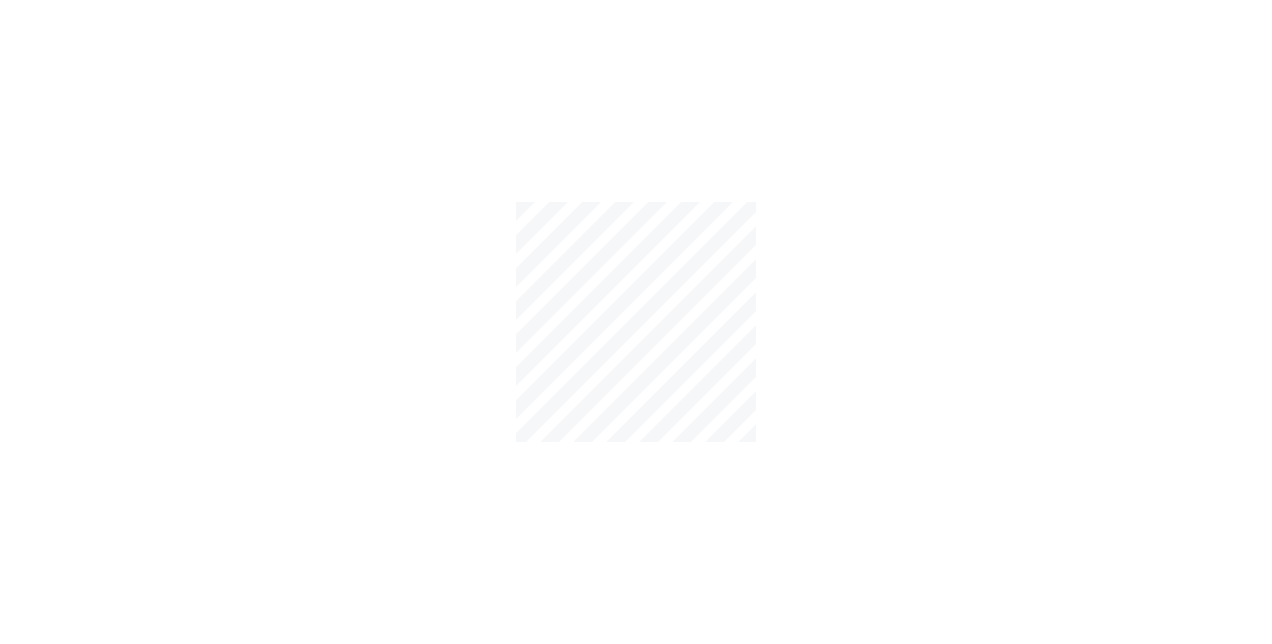 scroll, scrollTop: 0, scrollLeft: 0, axis: both 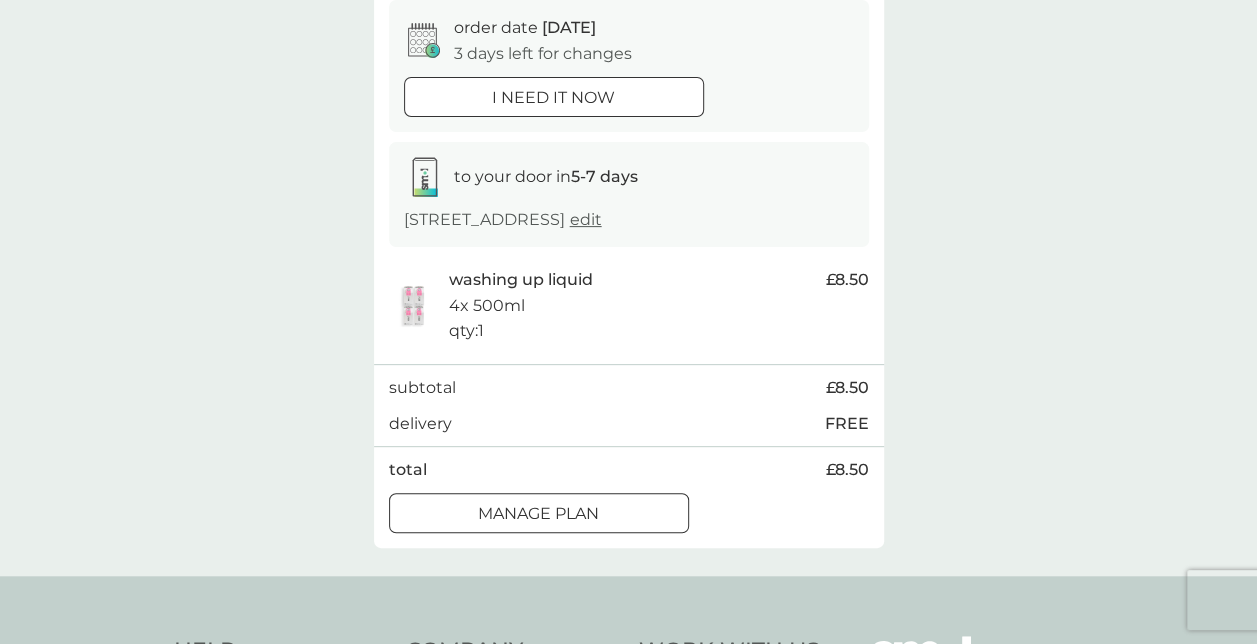 click on "Manage plan" at bounding box center (538, 514) 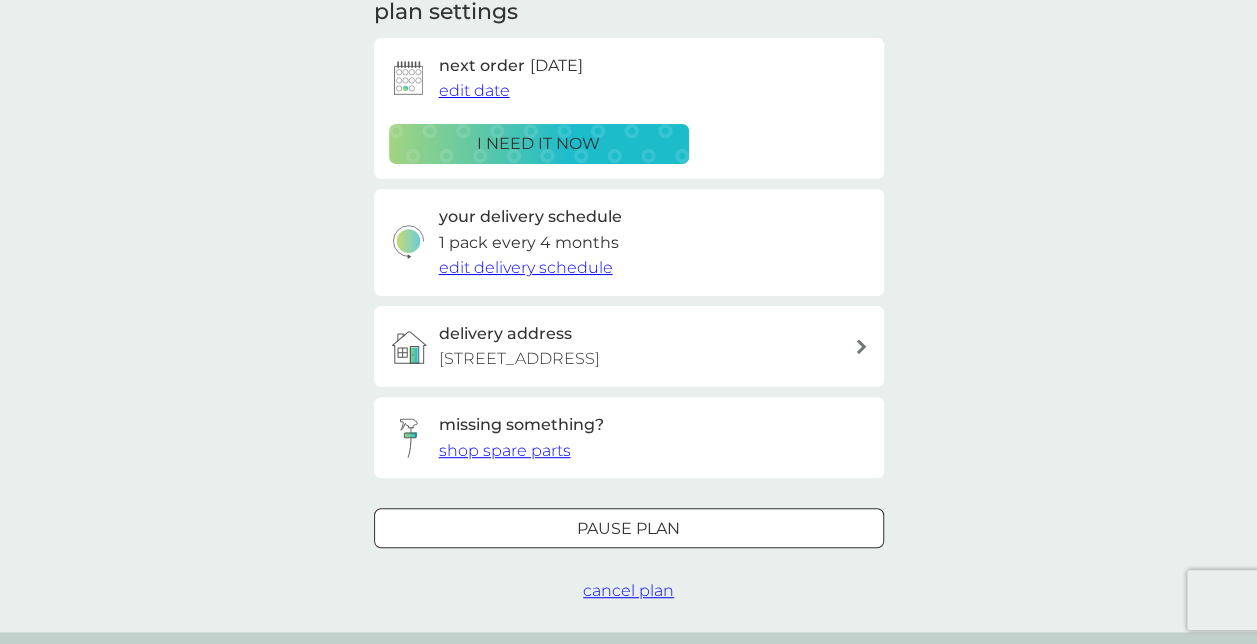 scroll, scrollTop: 100, scrollLeft: 0, axis: vertical 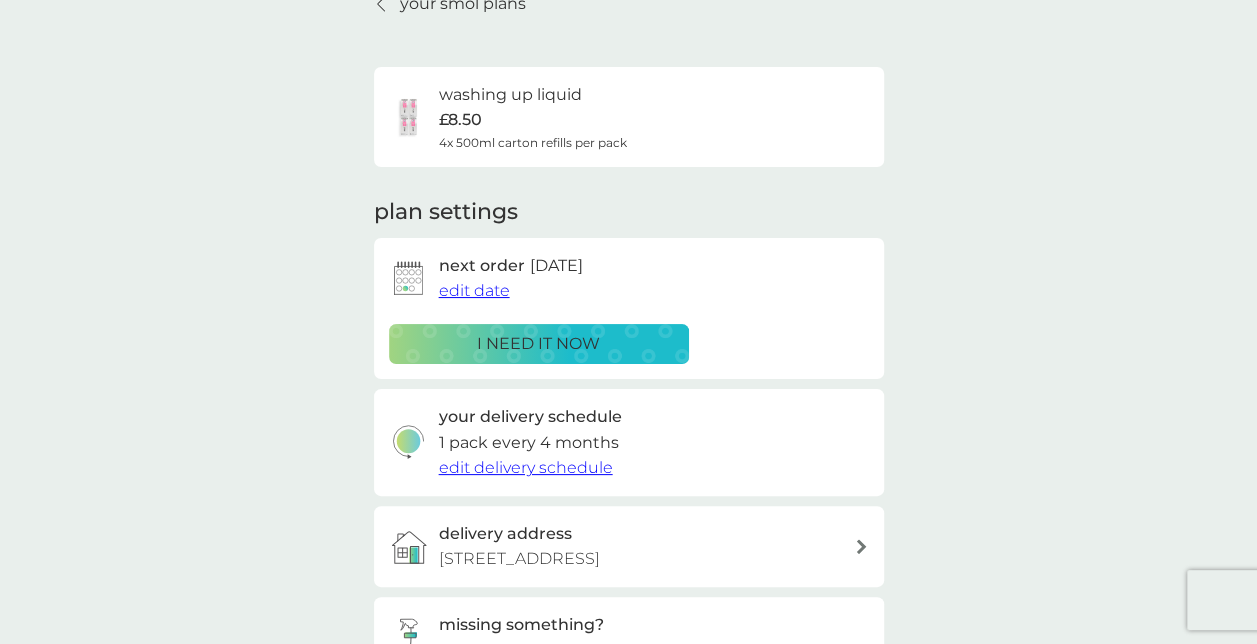 click on "washing up liquid" at bounding box center (510, 95) 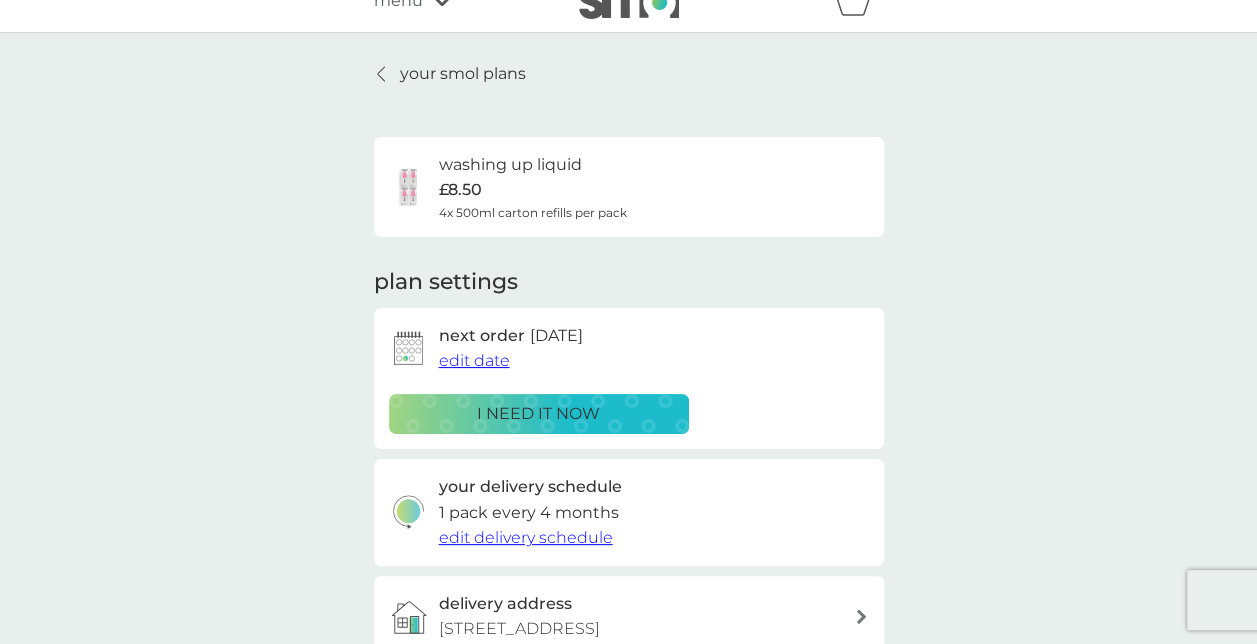 scroll, scrollTop: 0, scrollLeft: 0, axis: both 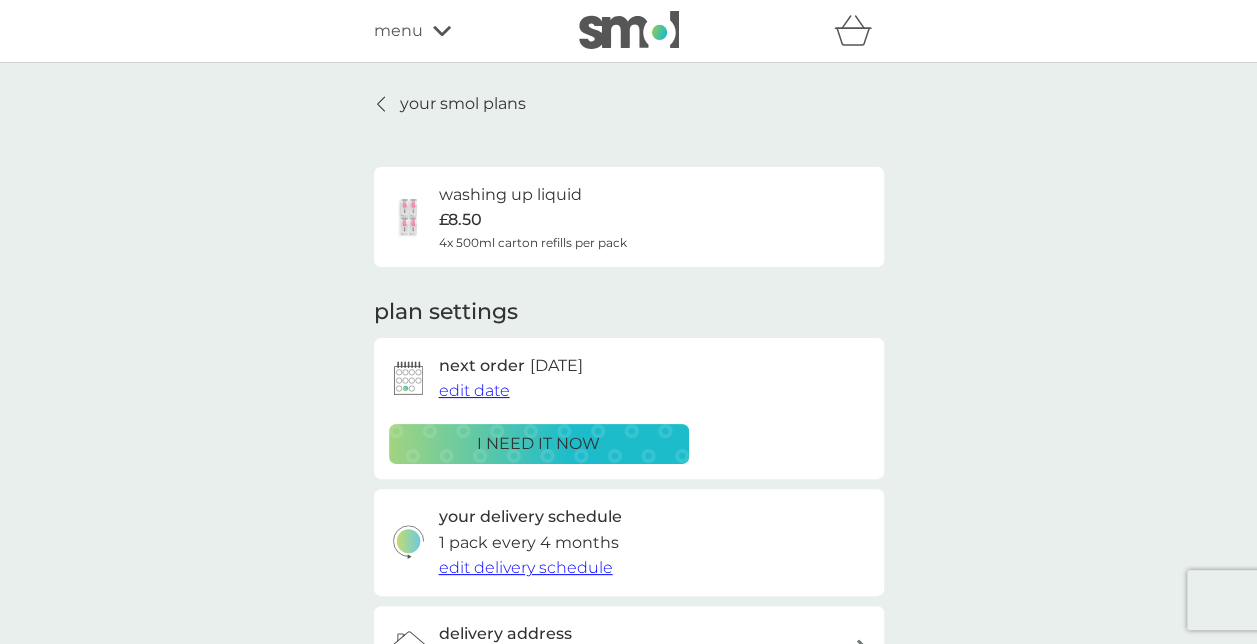 click on "your smol plans" at bounding box center [463, 104] 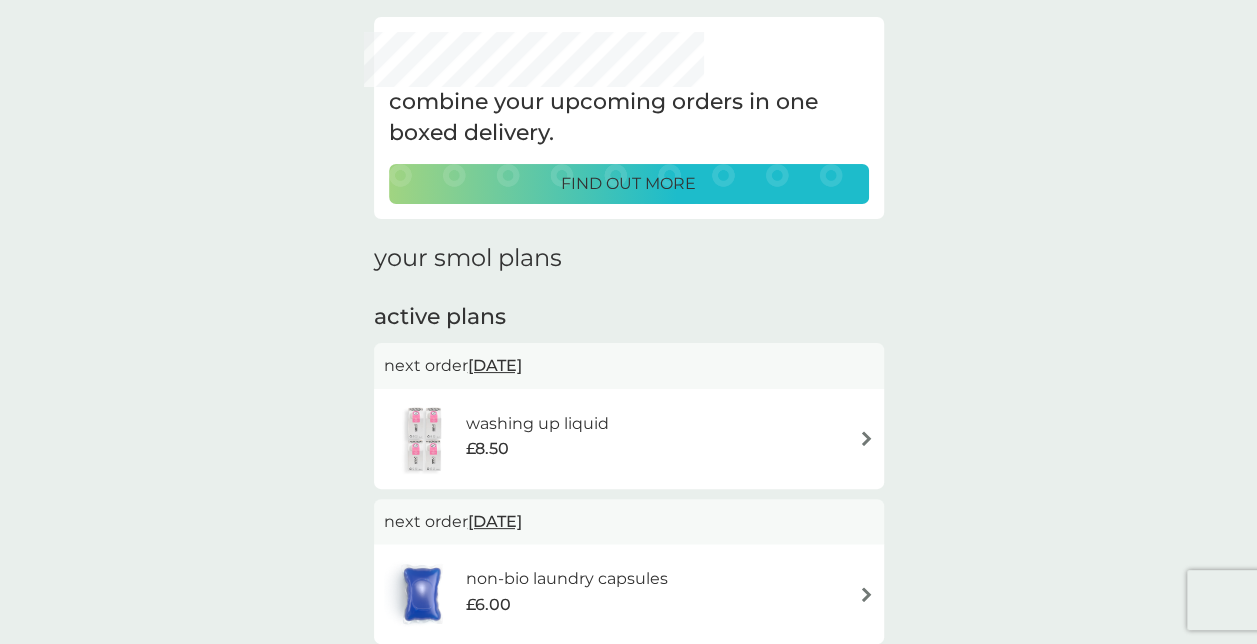 scroll, scrollTop: 200, scrollLeft: 0, axis: vertical 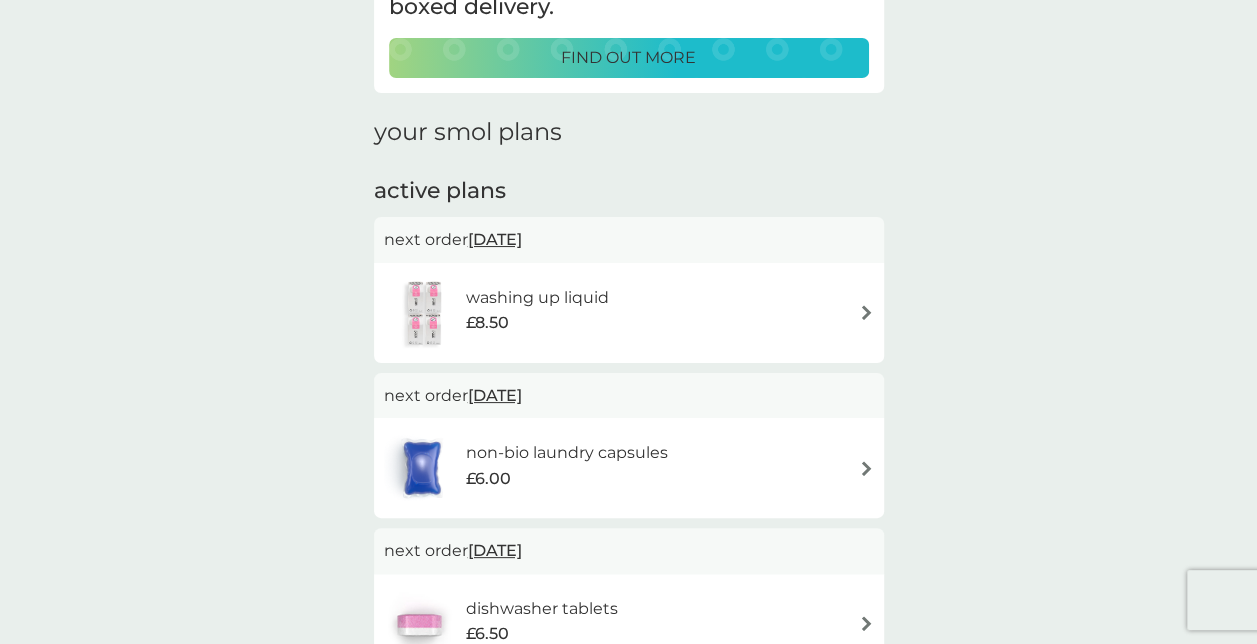 click on "washing up liquid £8.50" at bounding box center (629, 313) 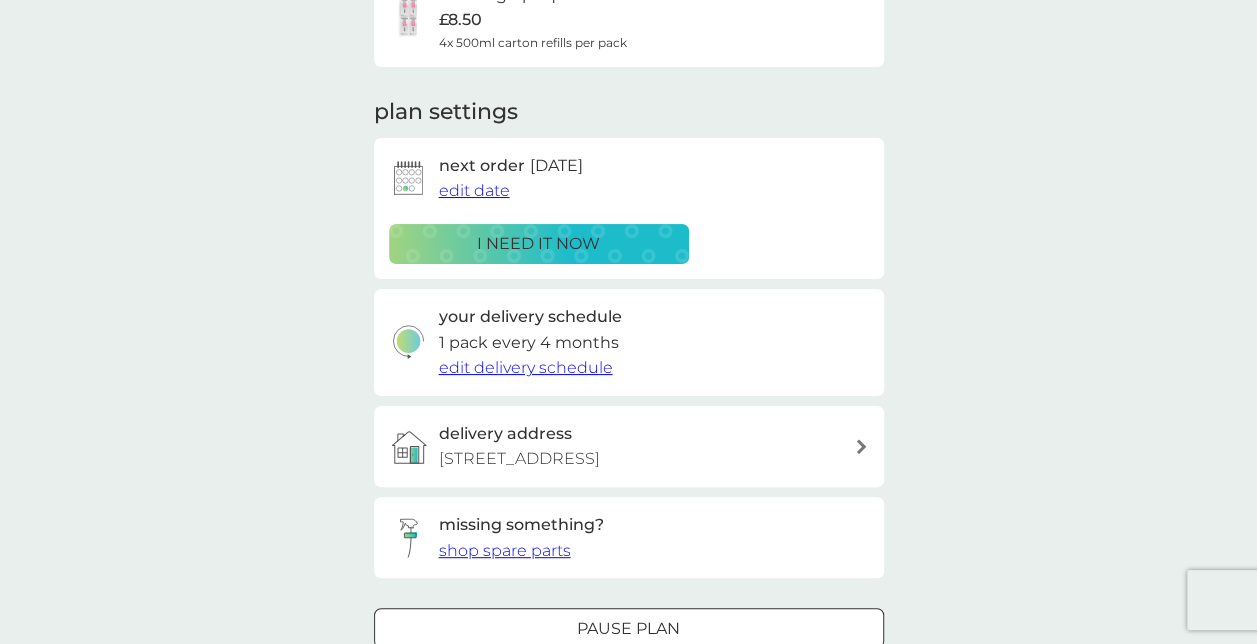 scroll, scrollTop: 0, scrollLeft: 0, axis: both 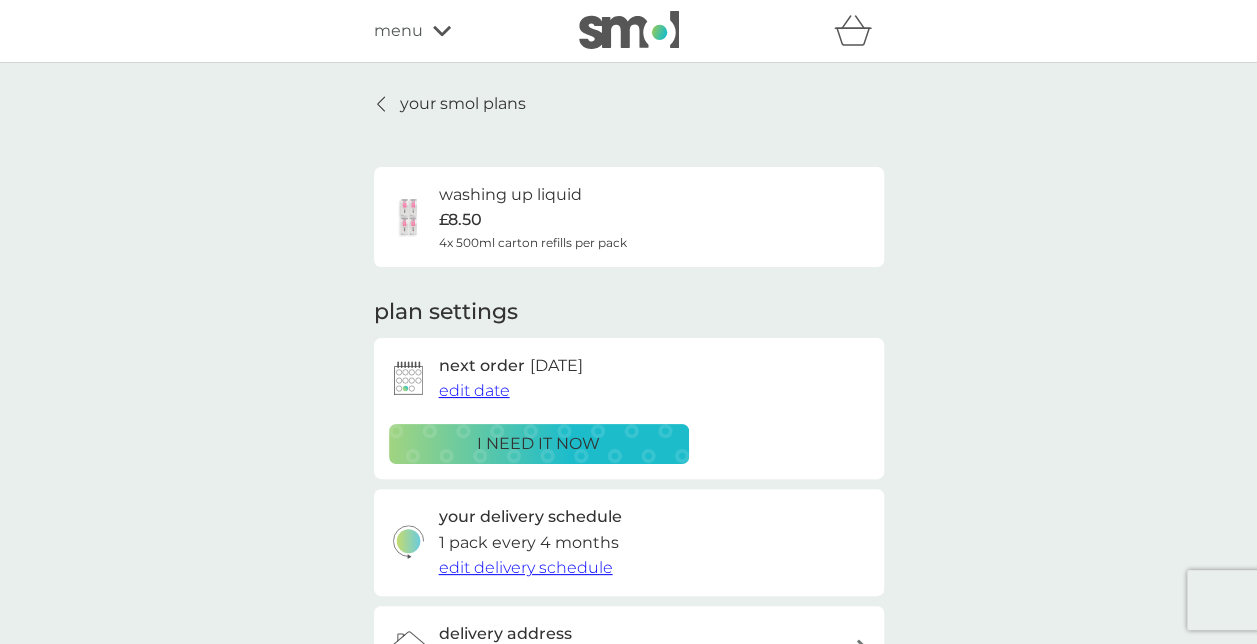 click on "your smol plans" at bounding box center [463, 104] 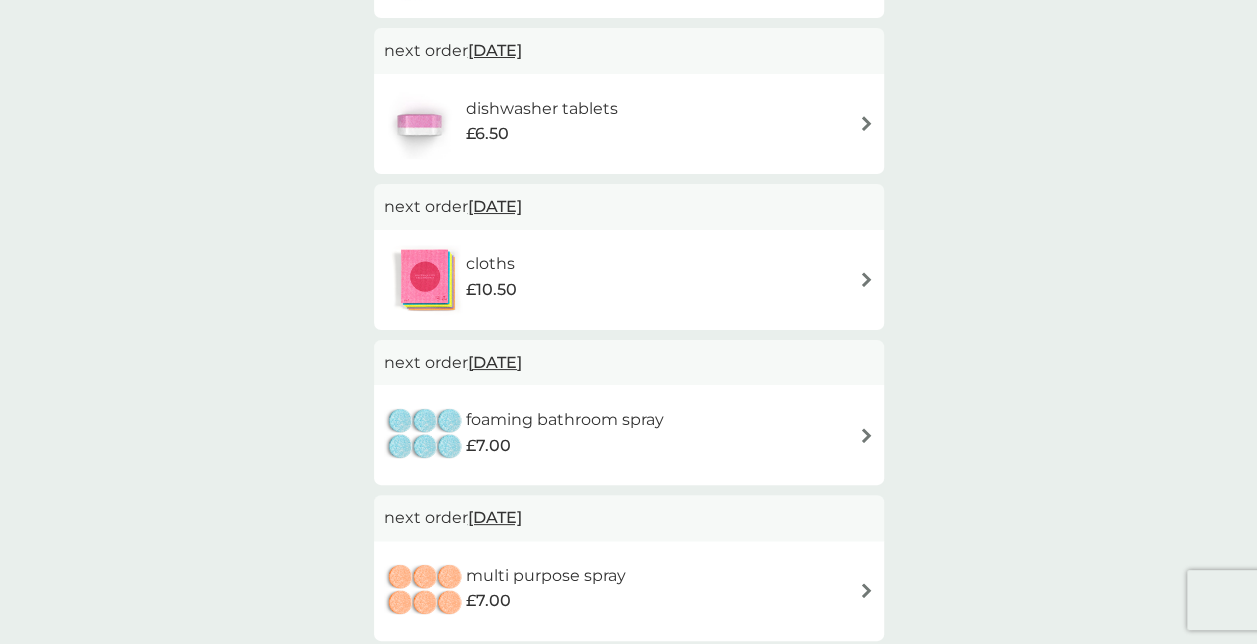 scroll, scrollTop: 1000, scrollLeft: 0, axis: vertical 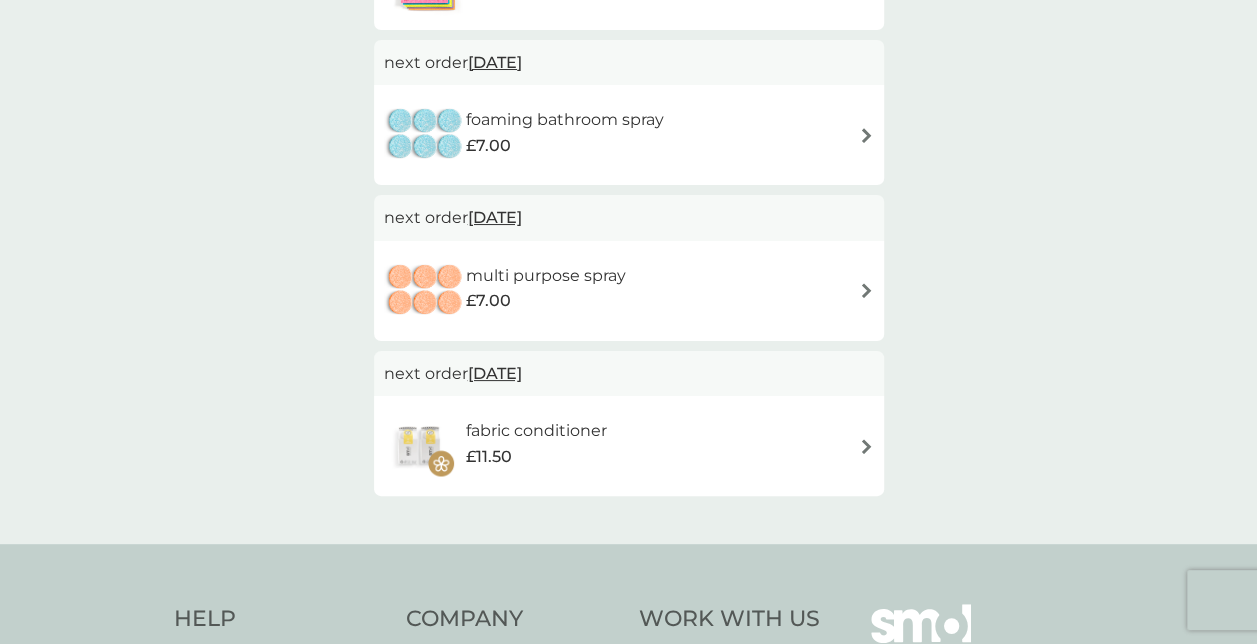 click on "£11.50" at bounding box center [535, 457] 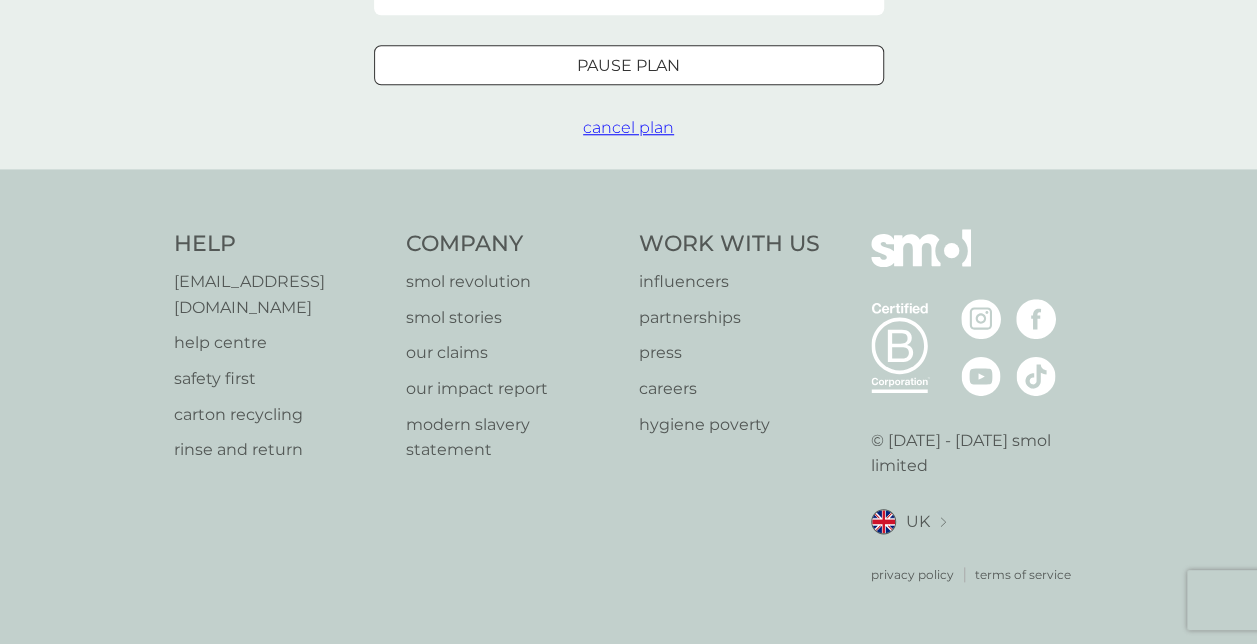scroll, scrollTop: 0, scrollLeft: 0, axis: both 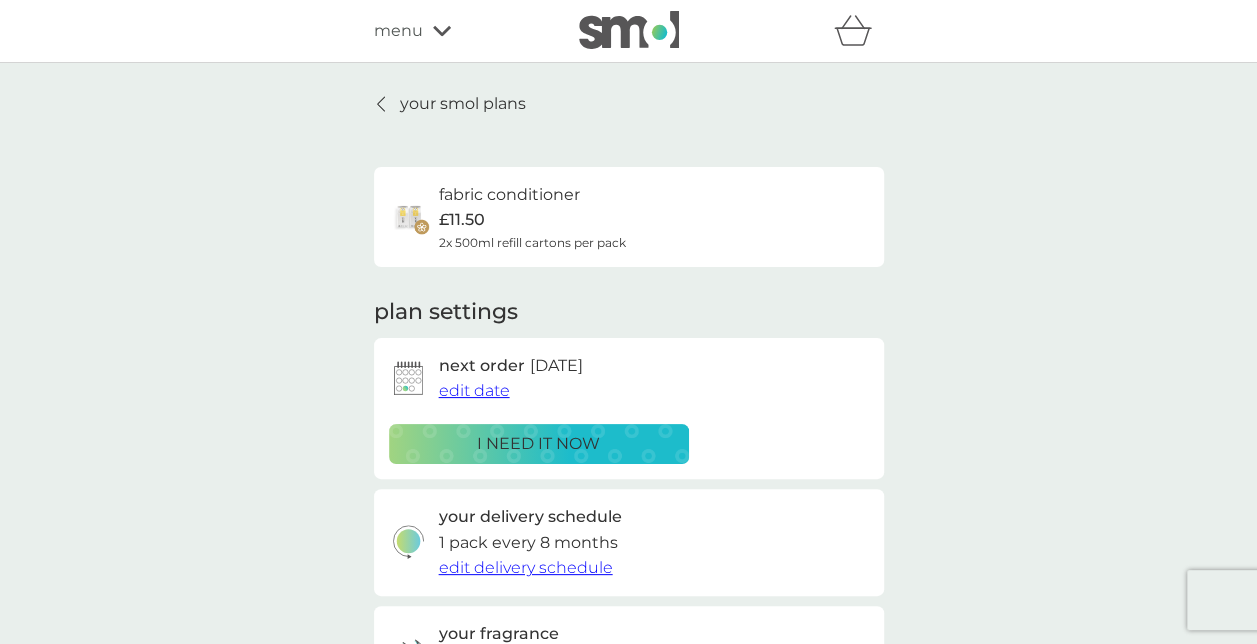 click on "i need it now" at bounding box center [538, 444] 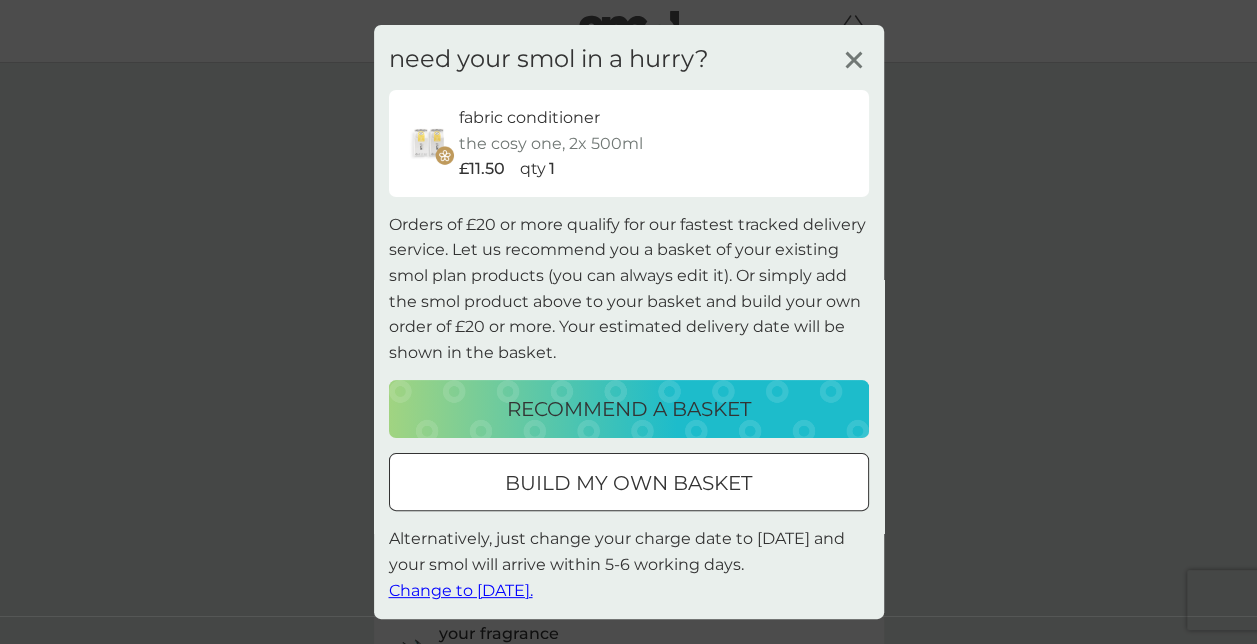 click on "build my own basket" at bounding box center (628, 483) 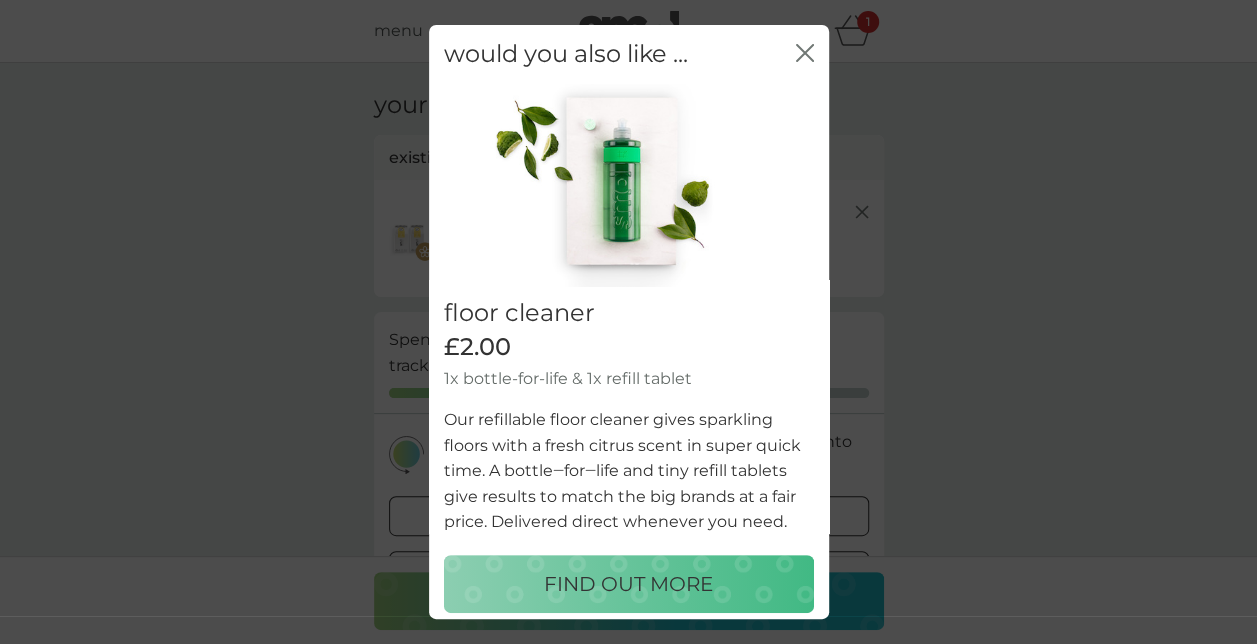 scroll, scrollTop: 32, scrollLeft: 0, axis: vertical 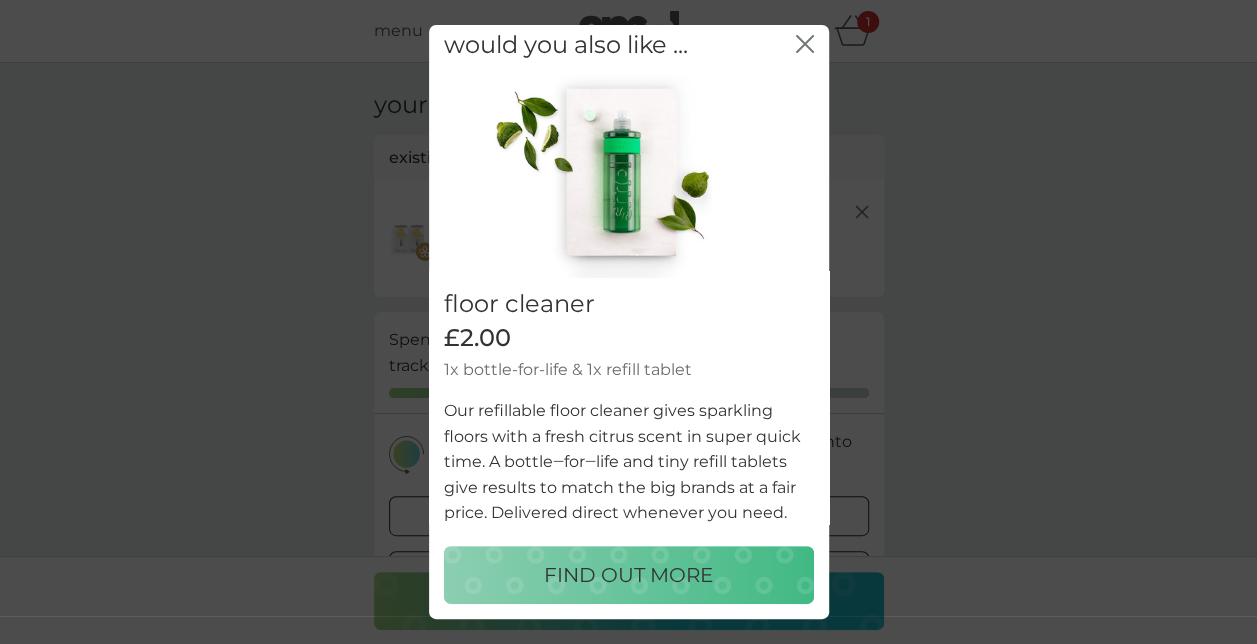 click on "would you also like ... close floor cleaner £2.00 1x bottle-for-life & 1x refill tablet Our refillable floor cleaner gives sparkling floors with a fresh citrus scent in super quick time. A bottle‒for‒life and tiny refill tablets give results to match the big brands at a fair price. Delivered direct whenever you need. FIND OUT MORE" at bounding box center (628, 322) 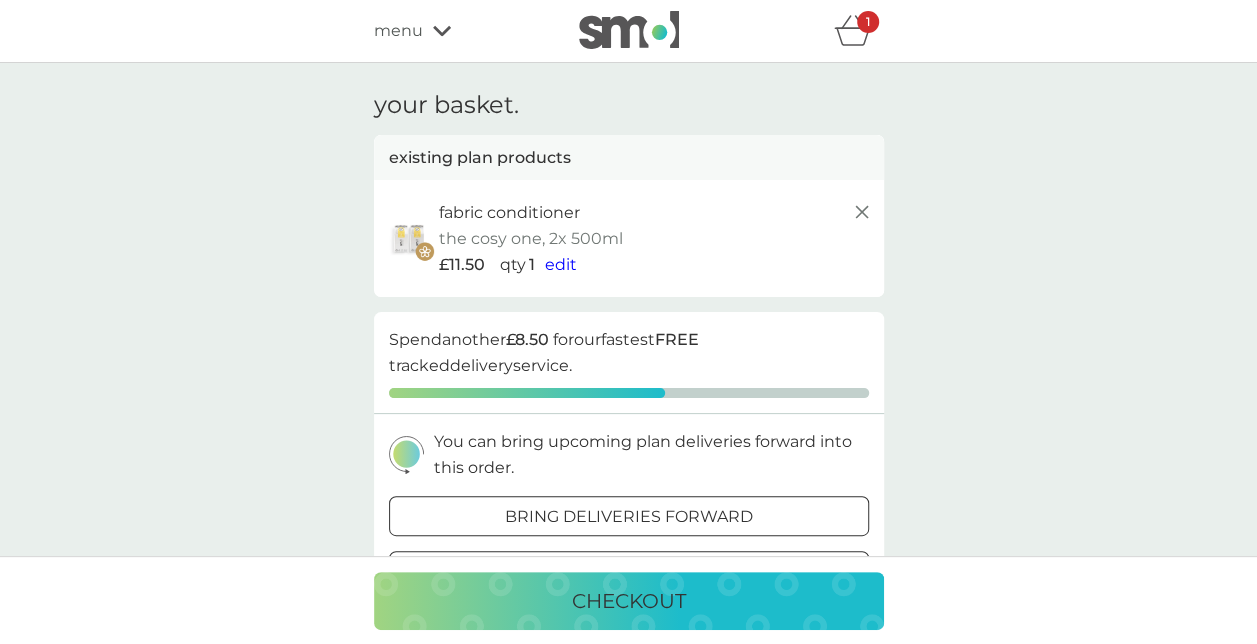 click on "menu" at bounding box center [459, 31] 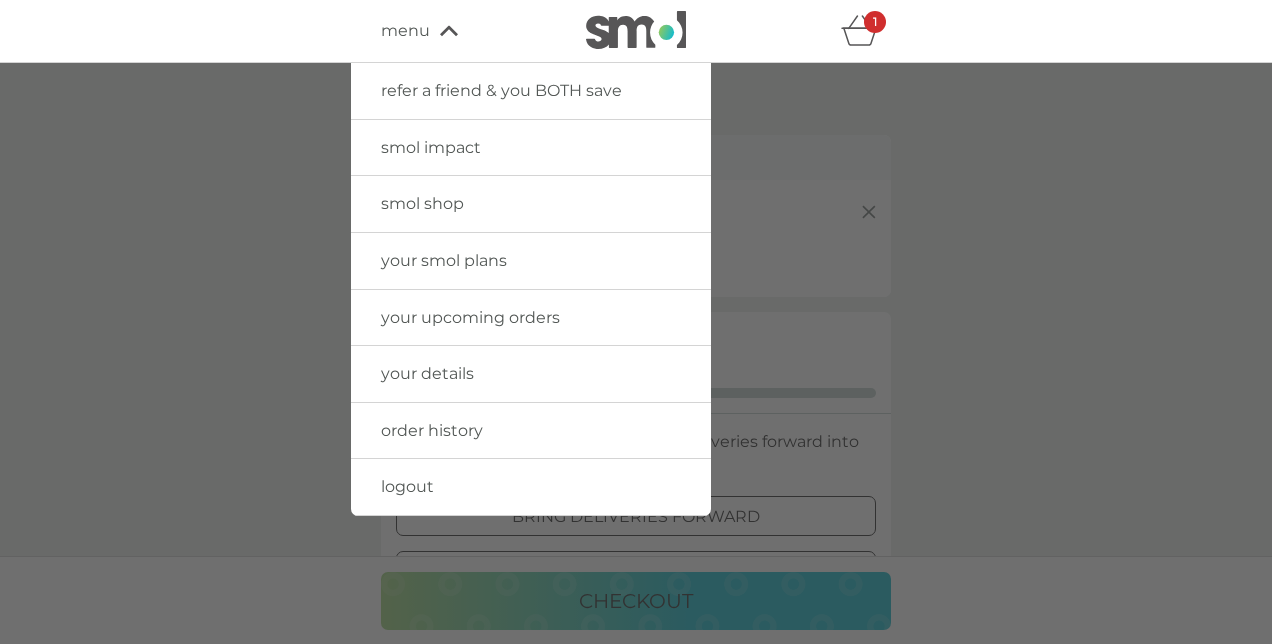 click on "your smol plans" at bounding box center (444, 260) 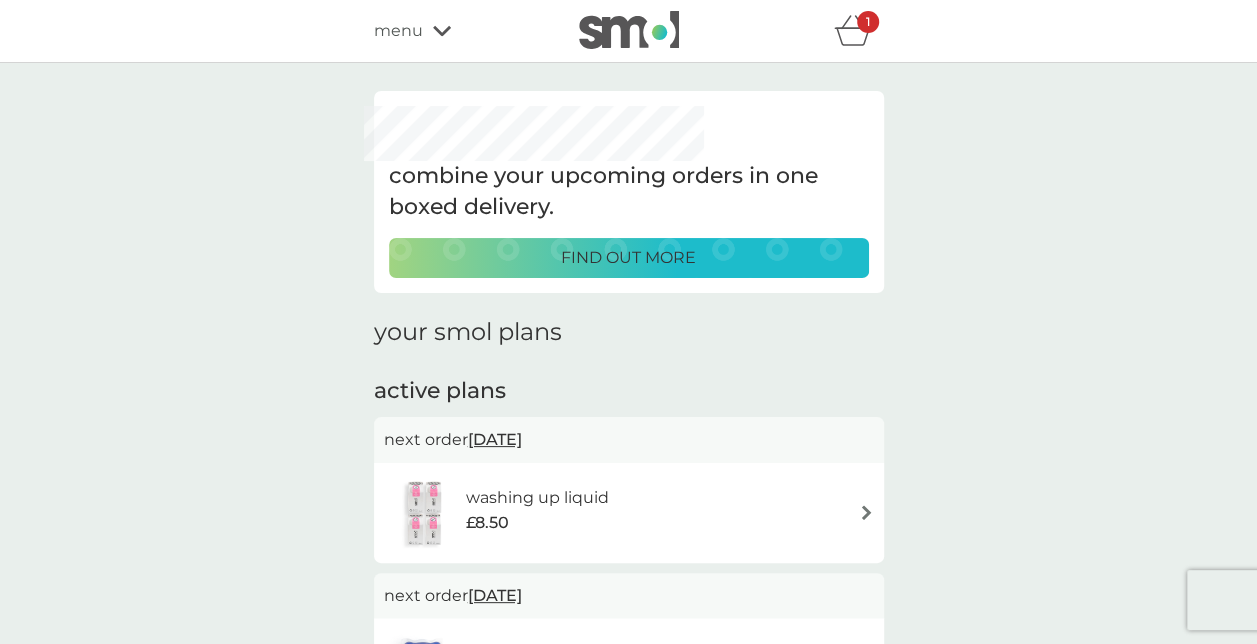 click on "[DATE]" at bounding box center [495, 439] 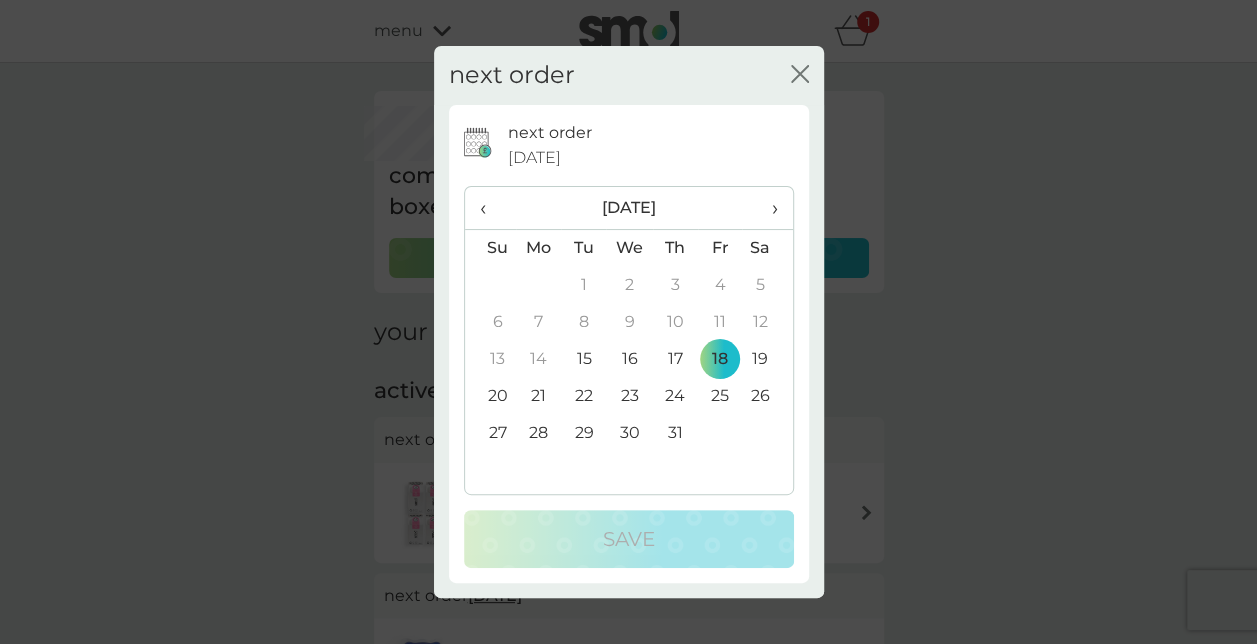click on "next order close next order [DATE] ‹ [DATE] › Su Mo Tu We Th Fr Sa 29 30 1 2 3 4 5 6 7 8 9 10 11 12 13 14 15 16 17 18 19 20 21 22 23 24 25 26 27 28 29 30 31 1 2 3 4 5 6 7 8 9 Save" at bounding box center [628, 322] 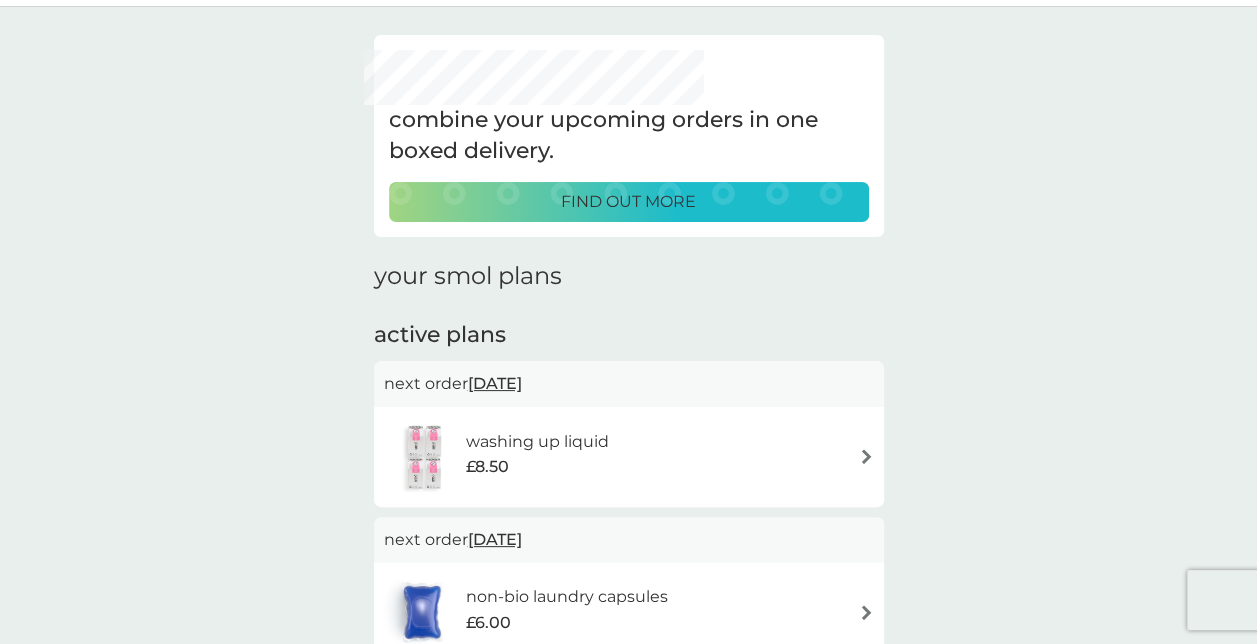 scroll, scrollTop: 100, scrollLeft: 0, axis: vertical 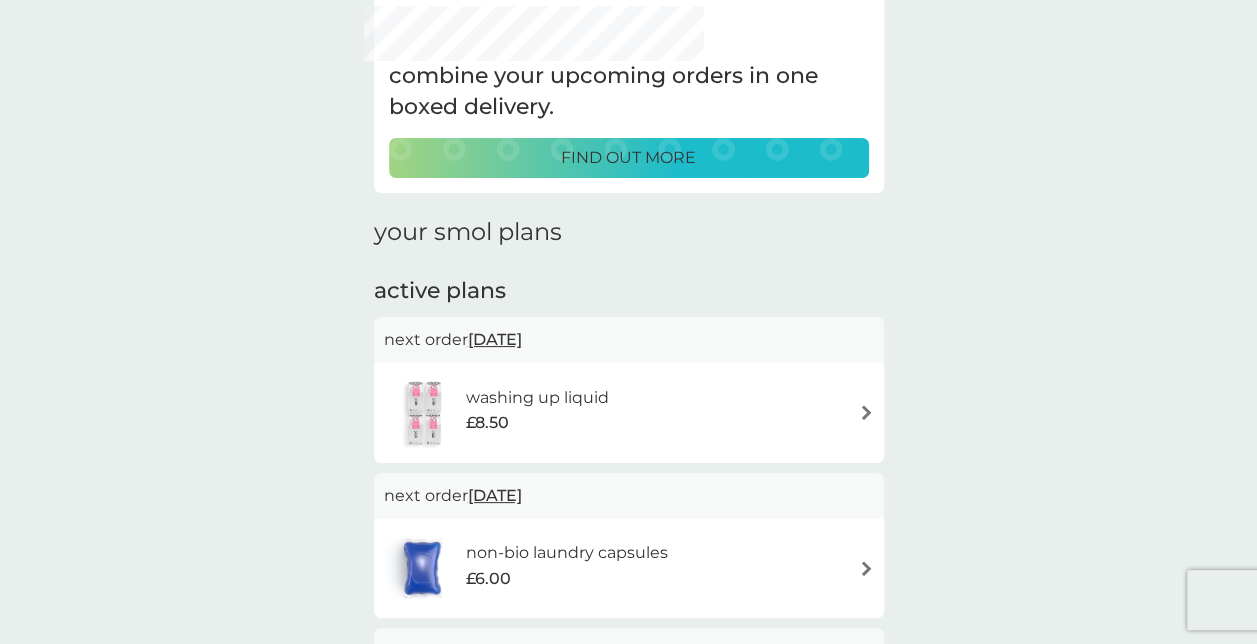 click on "[DATE]" at bounding box center (495, 339) 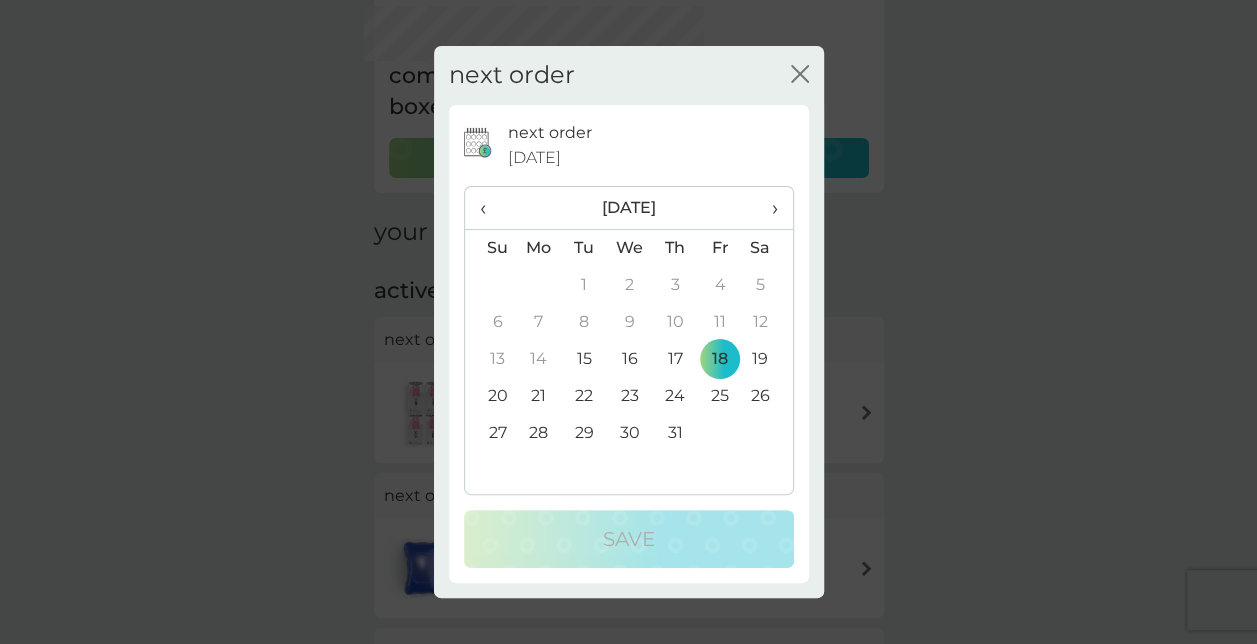 click on "next order" at bounding box center (550, 133) 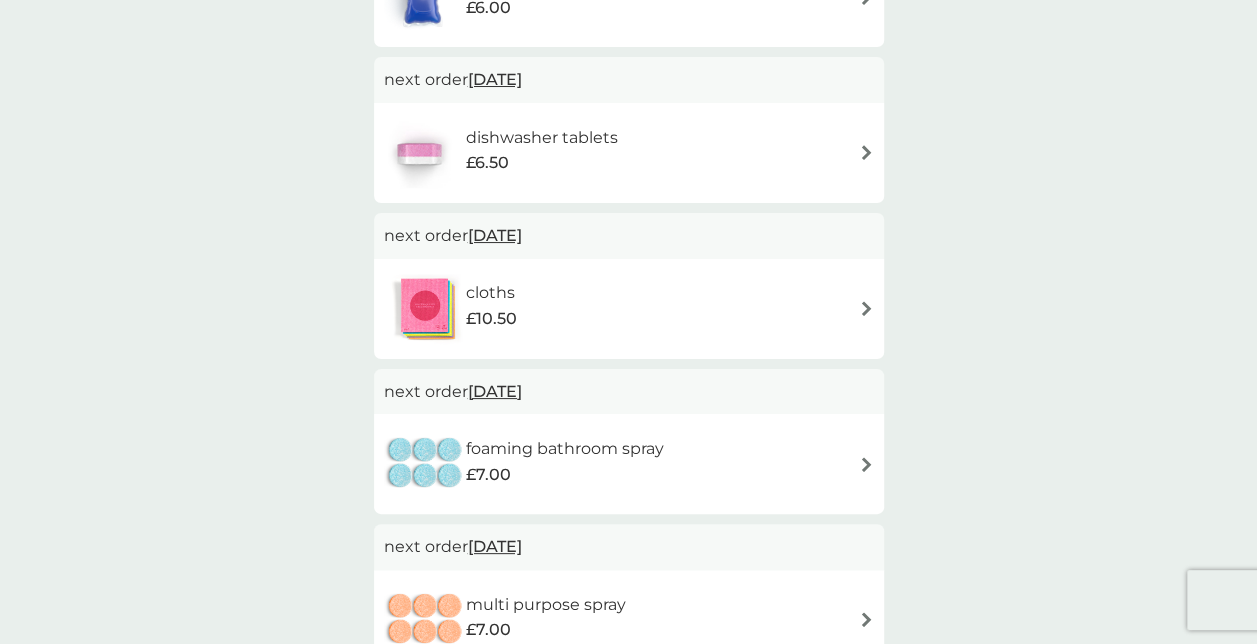 scroll, scrollTop: 700, scrollLeft: 0, axis: vertical 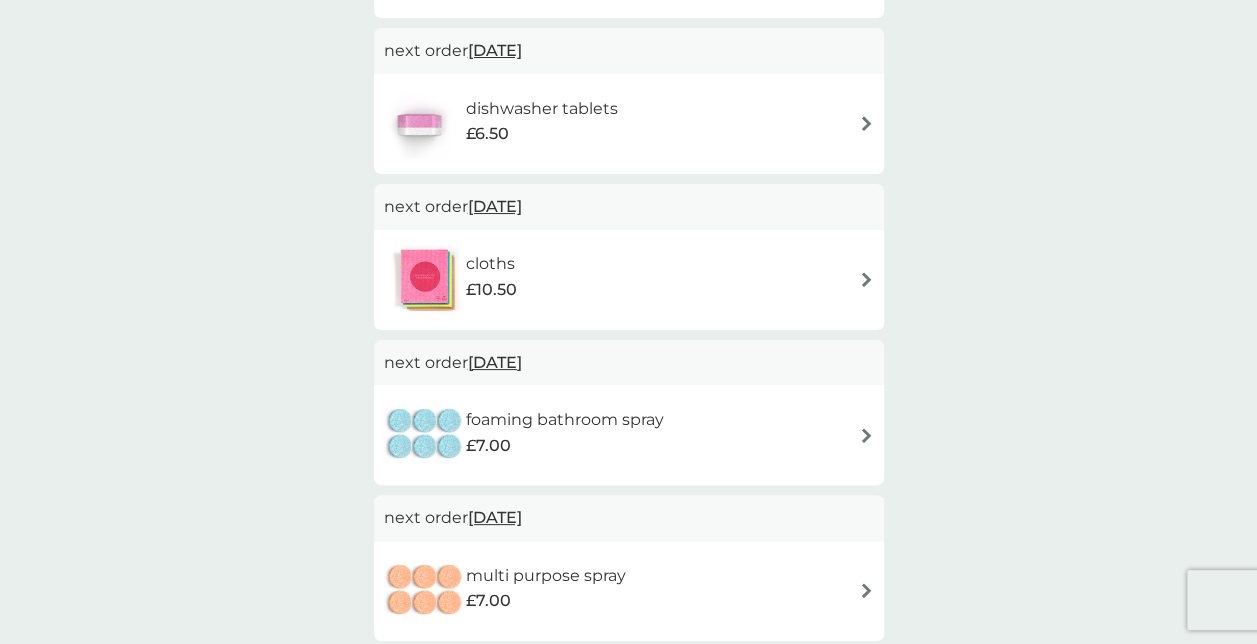 click on "[DATE]" at bounding box center [495, 362] 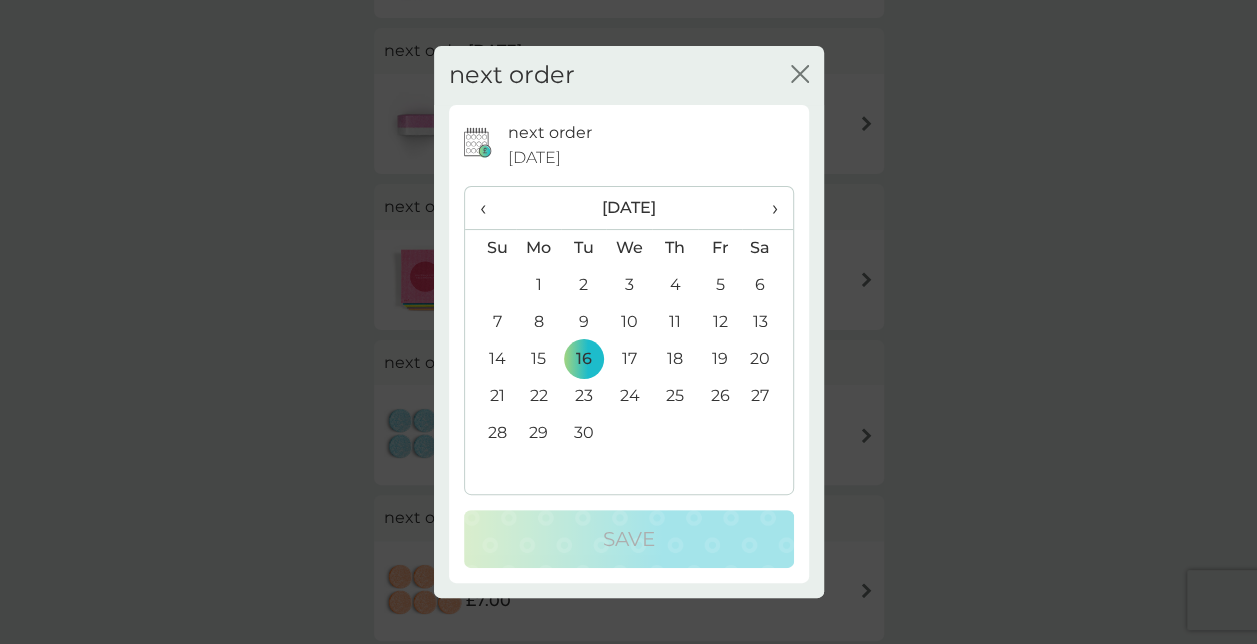 click on "›" at bounding box center (767, 208) 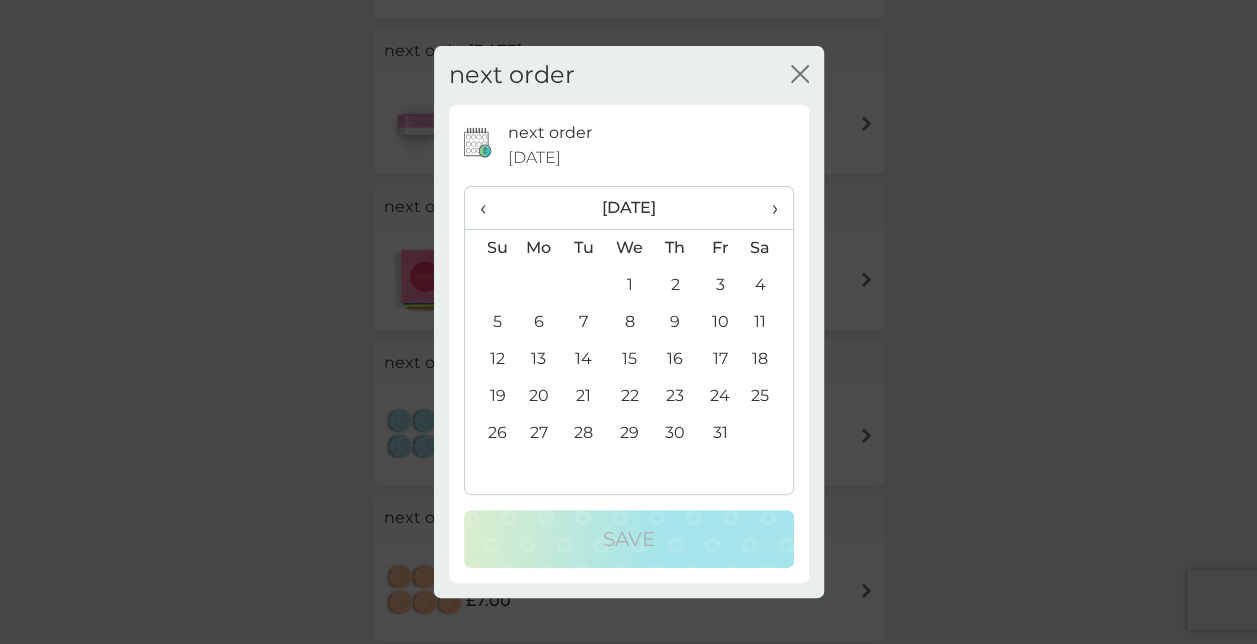 click on "›" at bounding box center [767, 208] 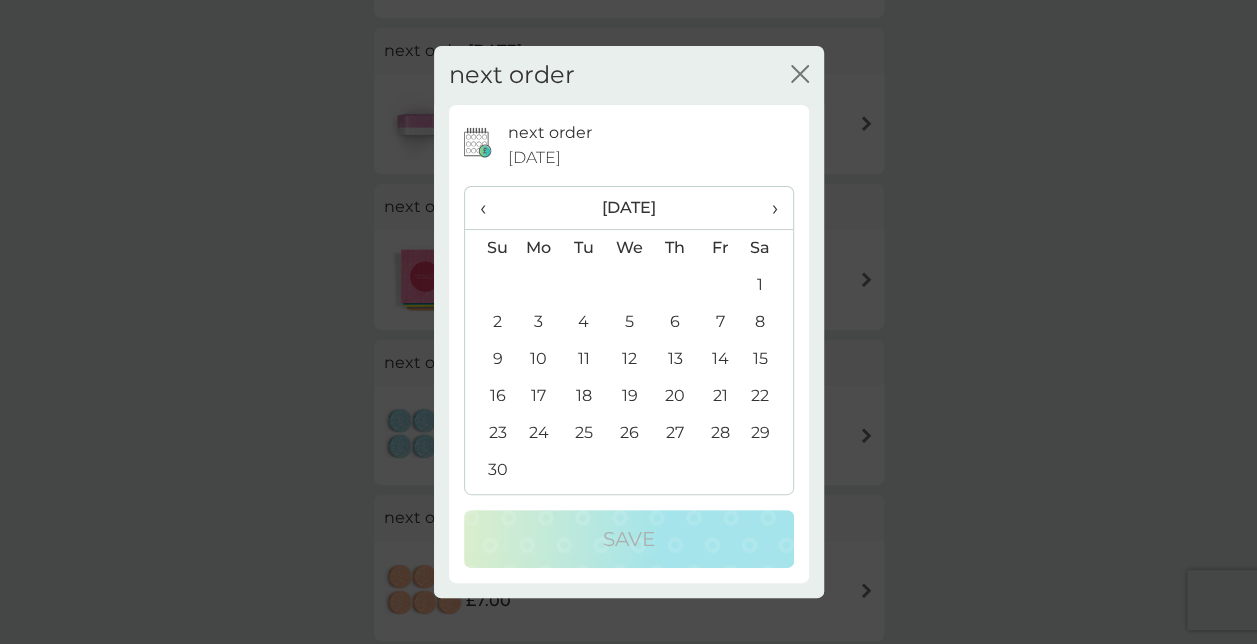 click on "›" at bounding box center (767, 208) 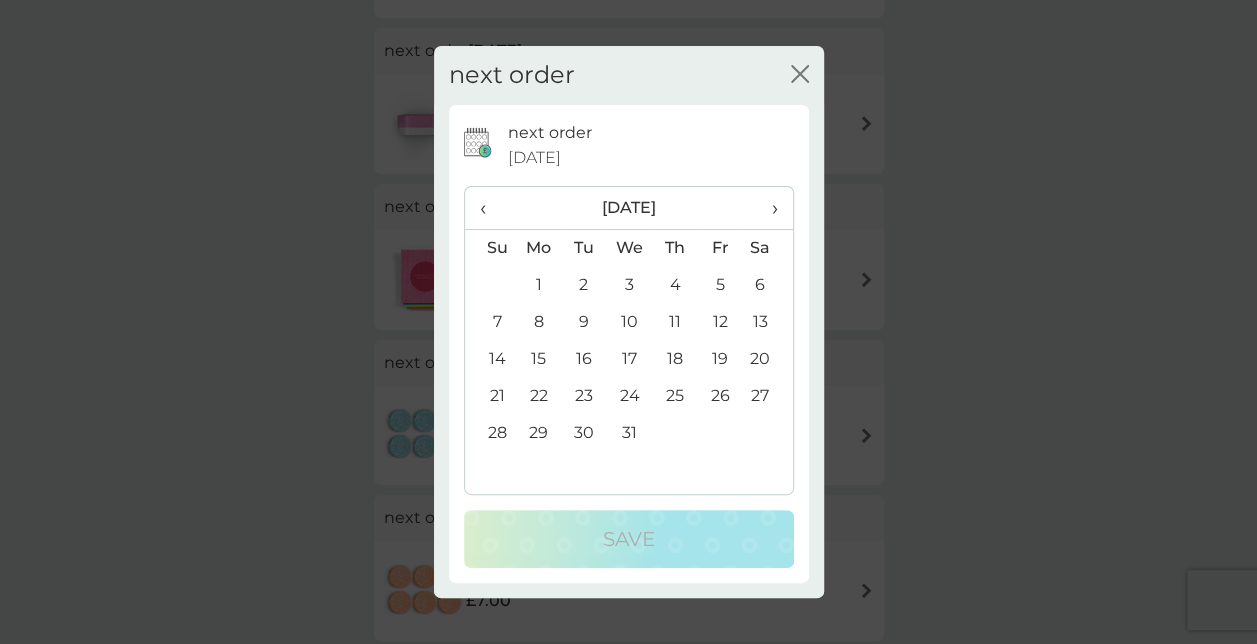 click on "1" at bounding box center [539, 285] 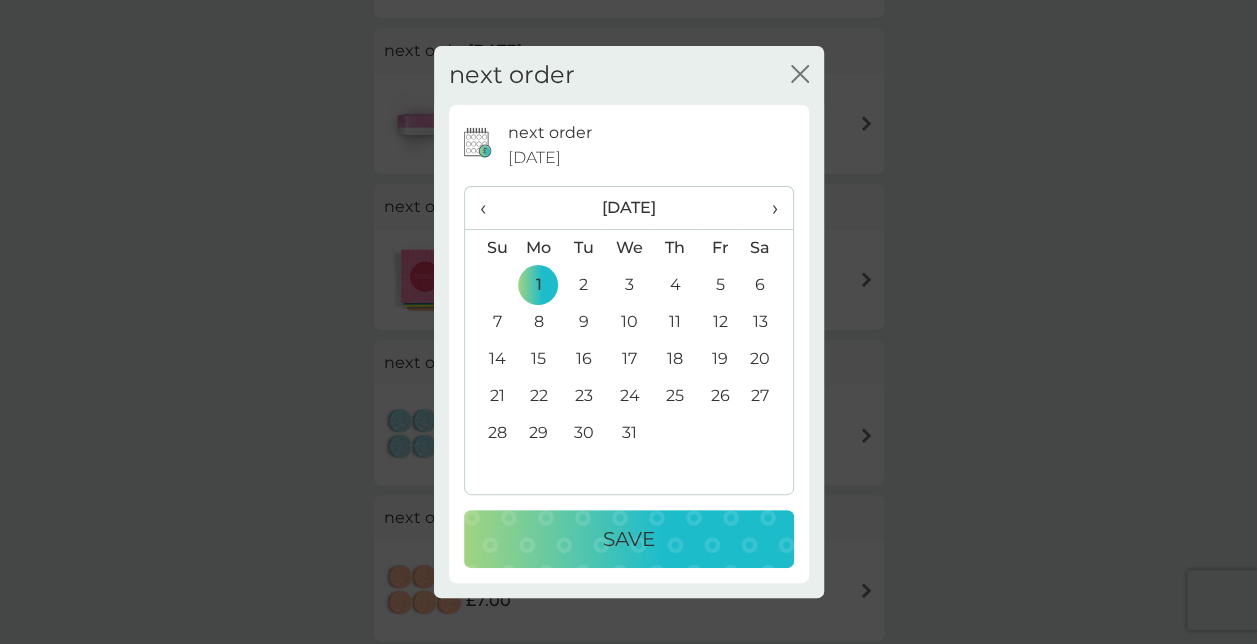 click on "Save" at bounding box center [629, 539] 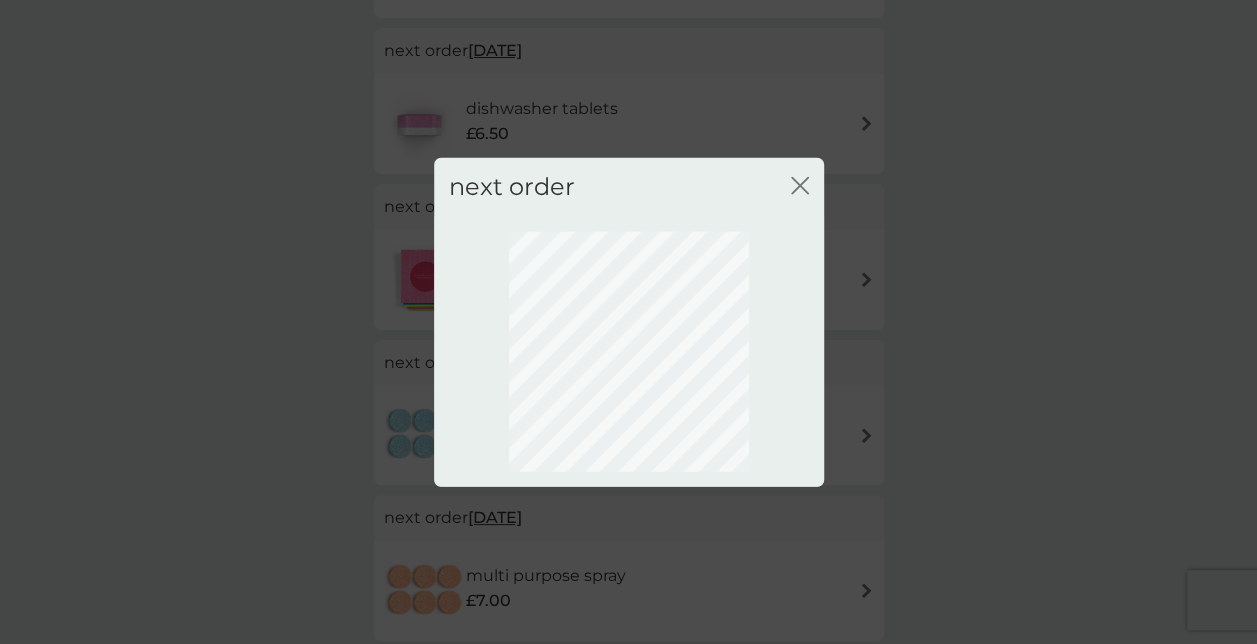 click on "next order close" at bounding box center [628, 322] 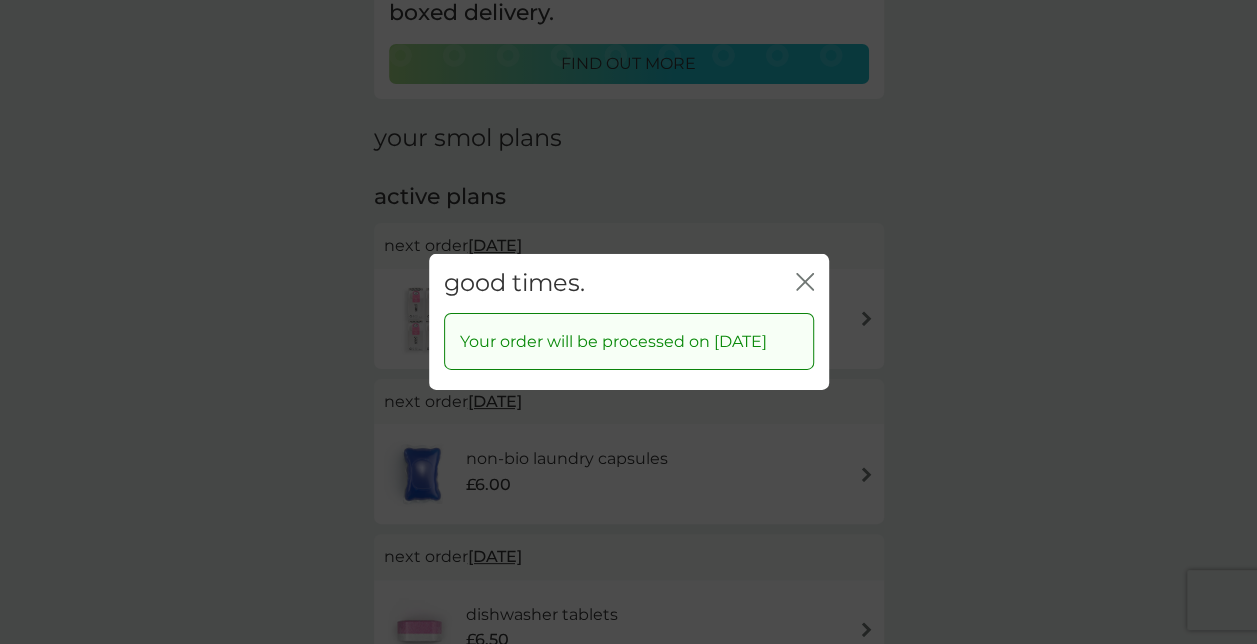 click on "close" 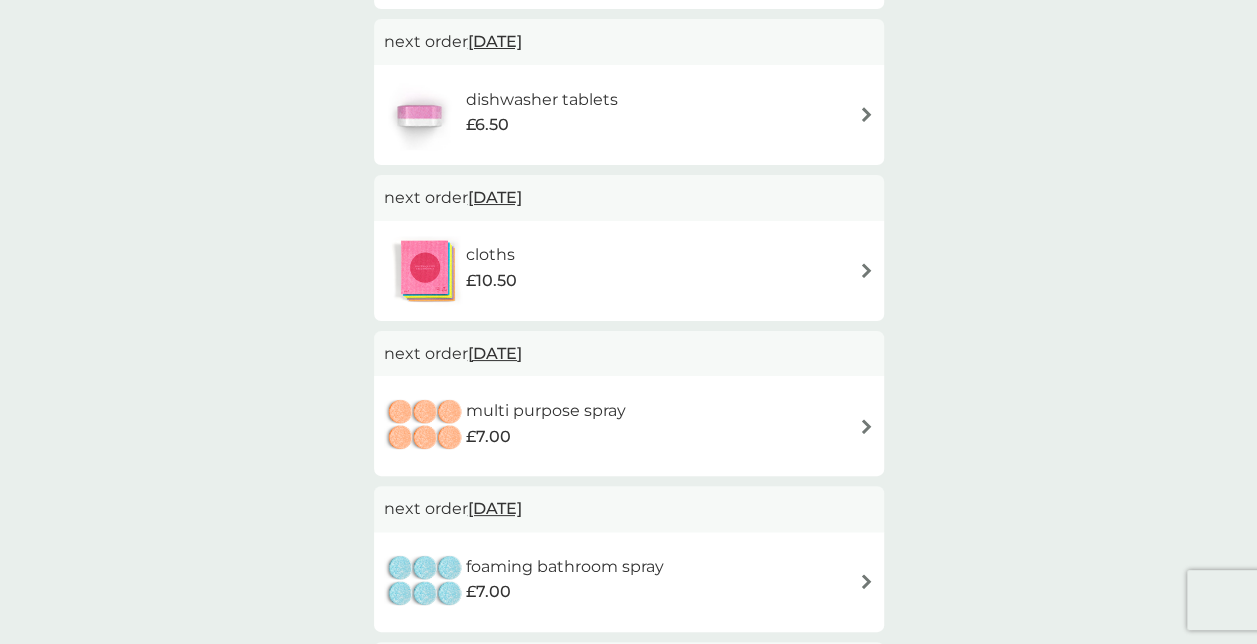 scroll, scrollTop: 794, scrollLeft: 0, axis: vertical 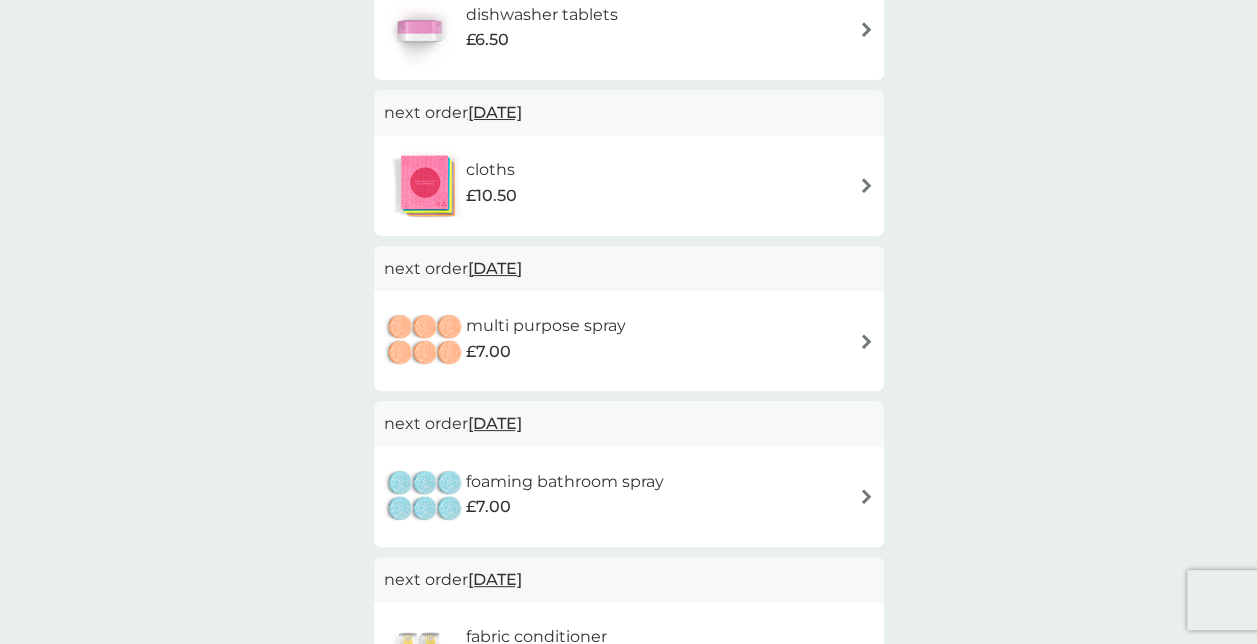 click on "[DATE]" at bounding box center (495, 268) 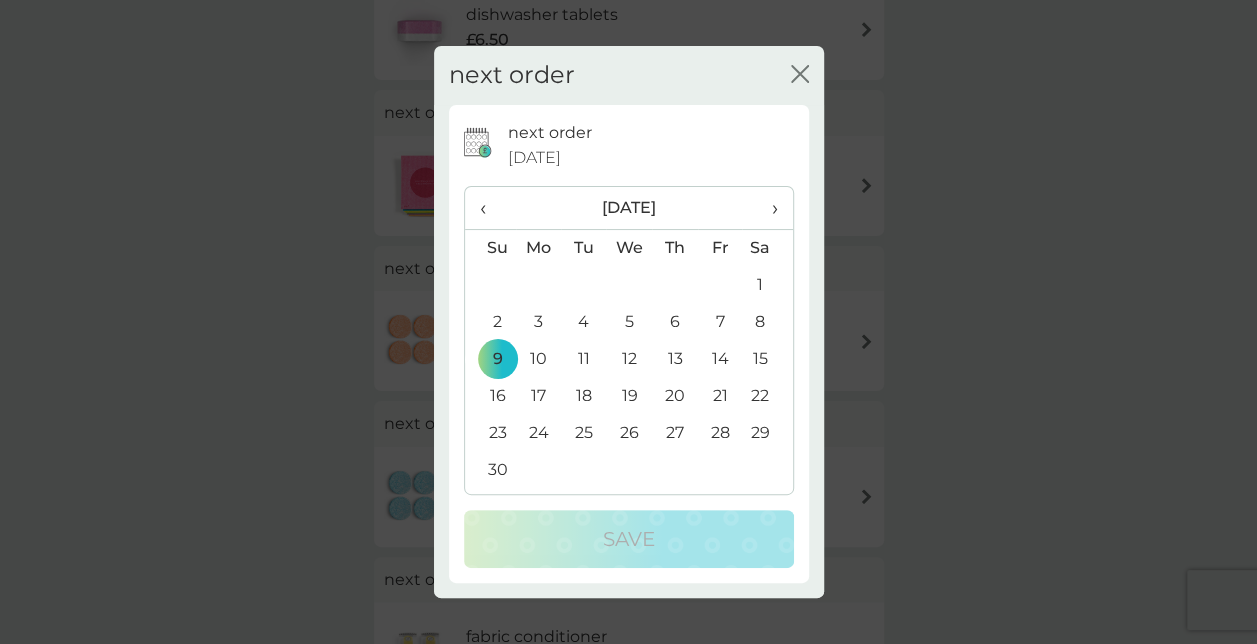 click on "›" at bounding box center [767, 208] 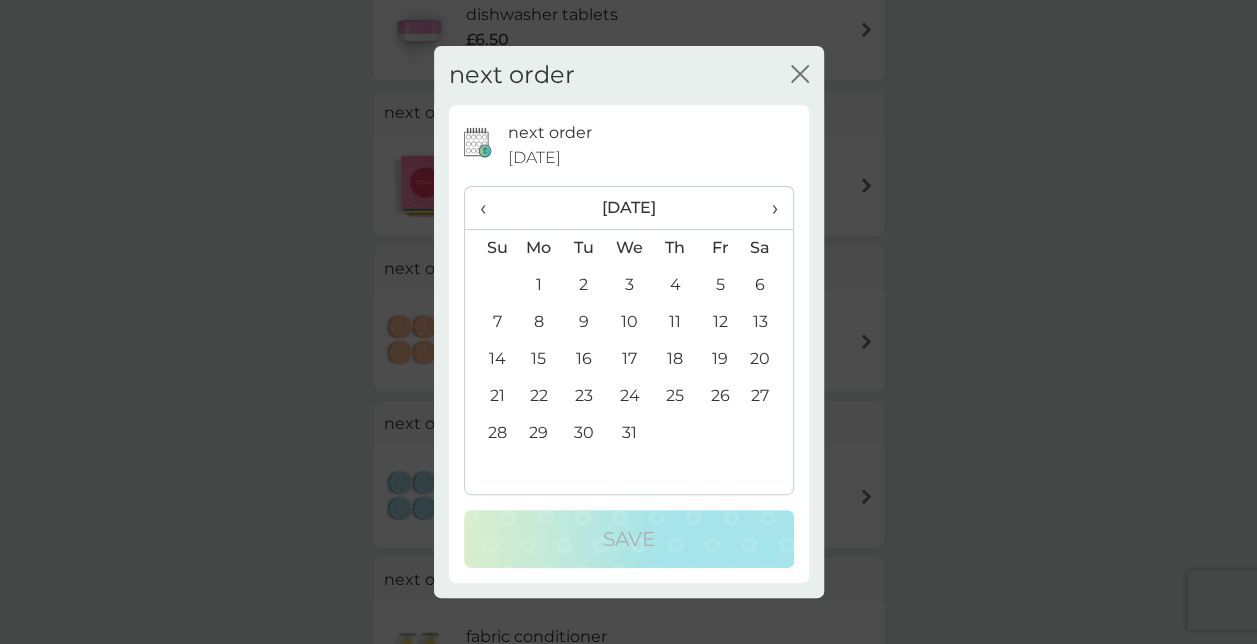 click on "›" at bounding box center (767, 208) 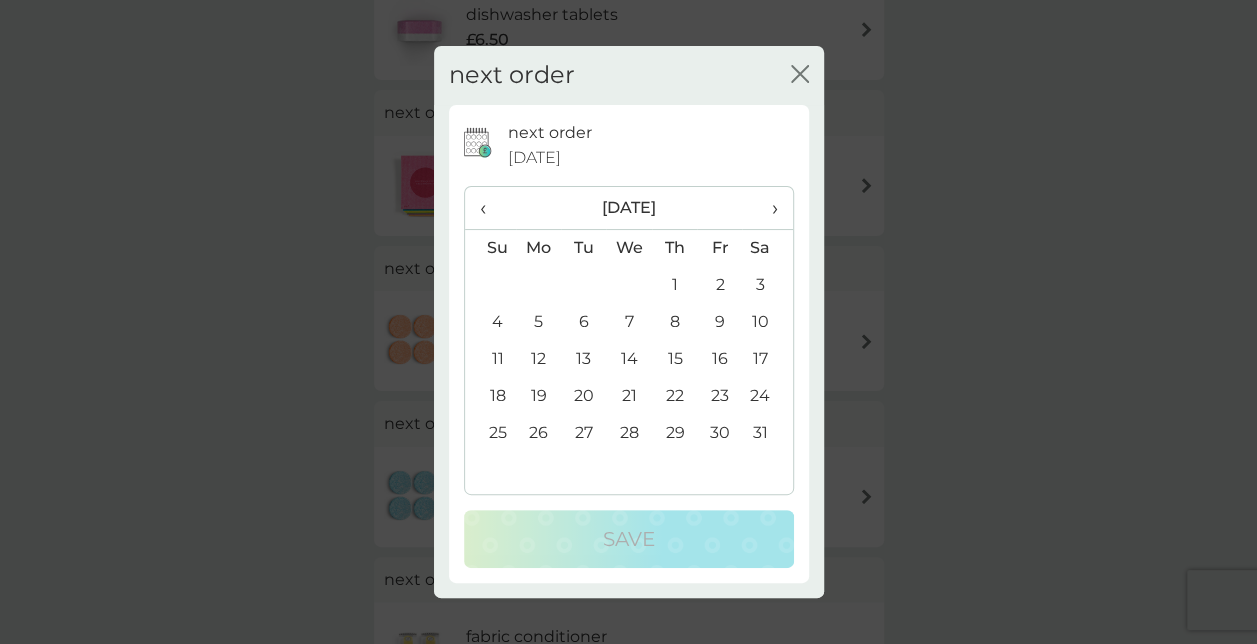 click on "1" at bounding box center (674, 285) 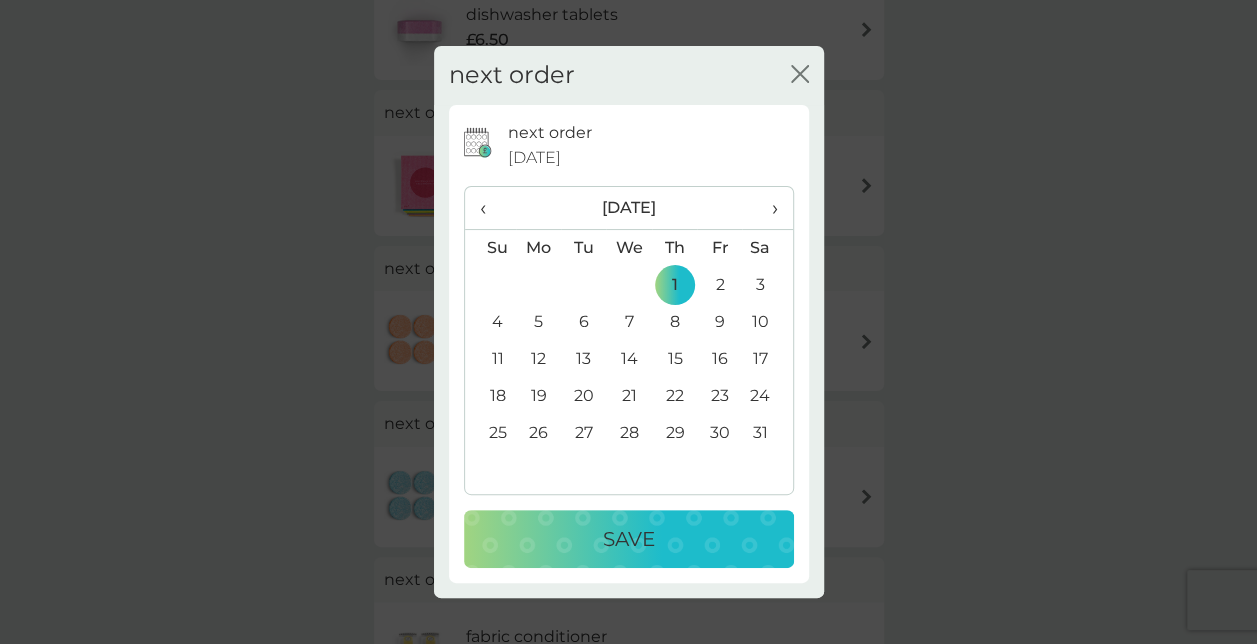 click on "Save" at bounding box center (629, 539) 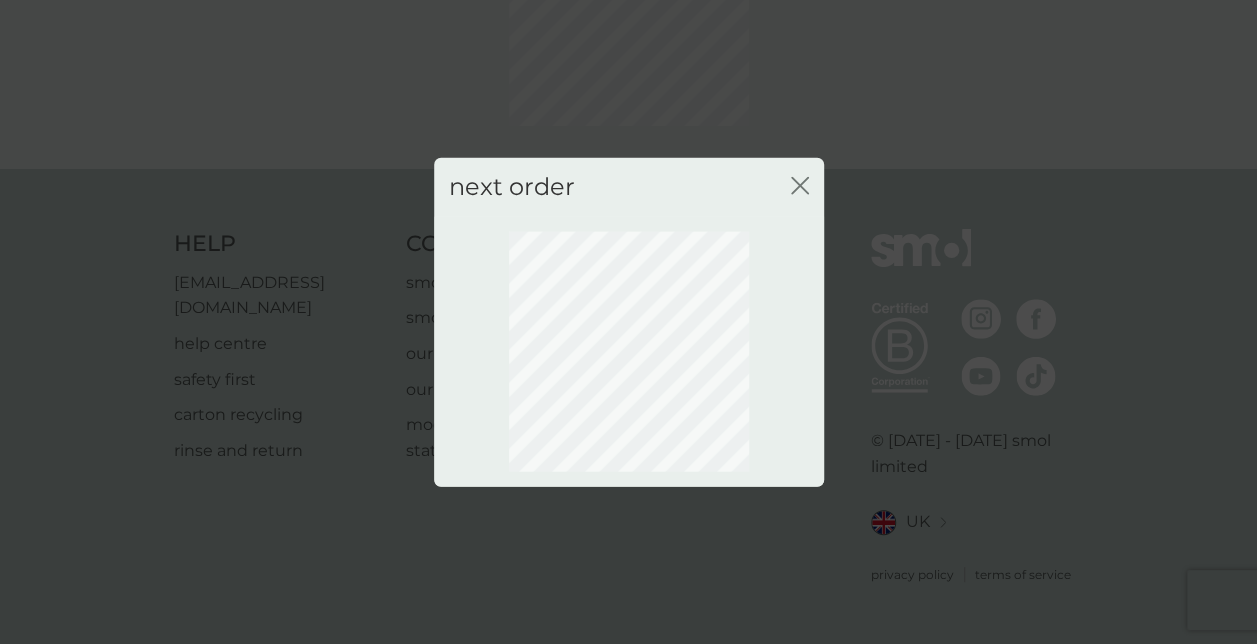 scroll, scrollTop: 194, scrollLeft: 0, axis: vertical 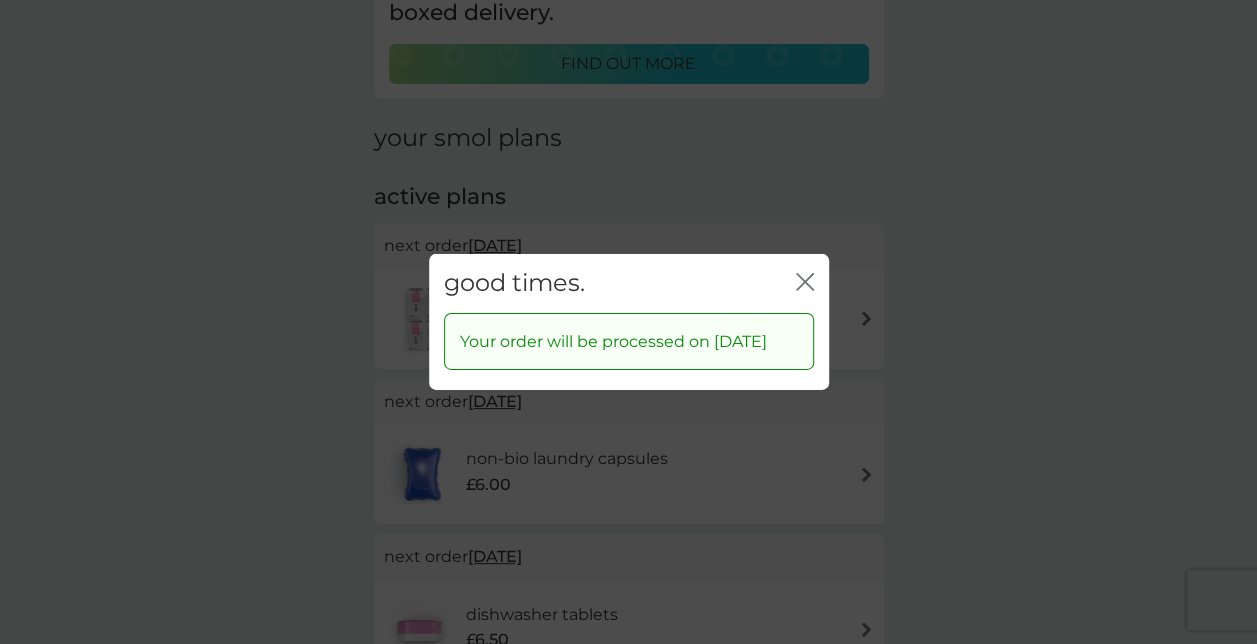 click on "close" 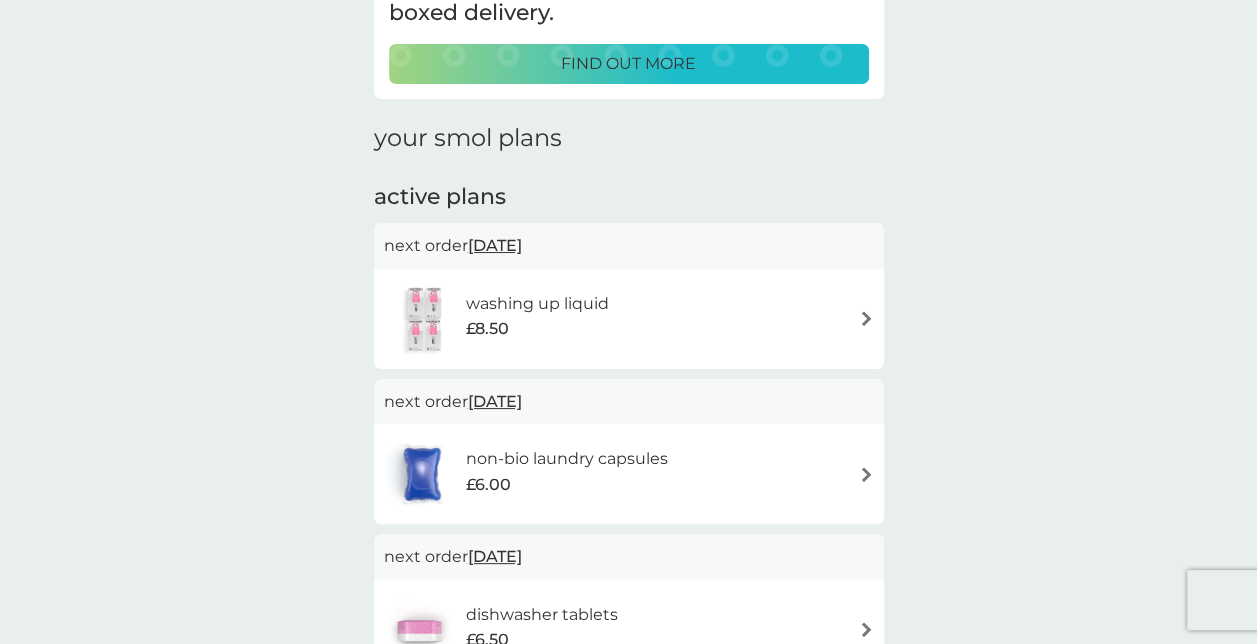 click on "[DATE]" at bounding box center (495, 245) 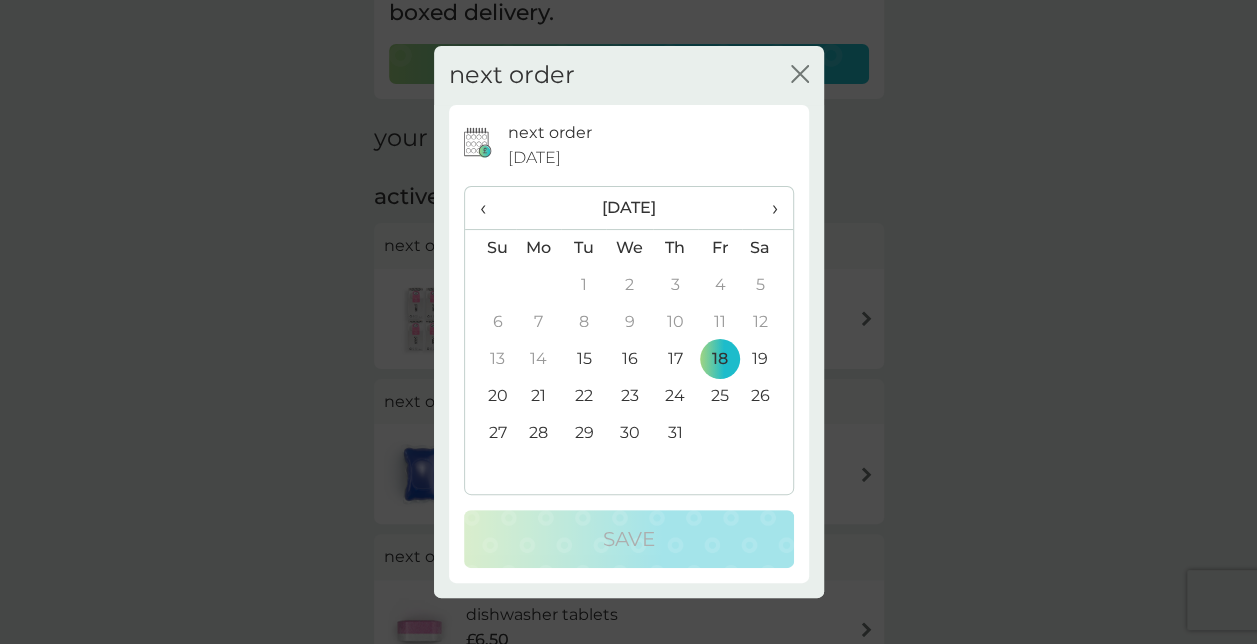 click on "›" at bounding box center (767, 208) 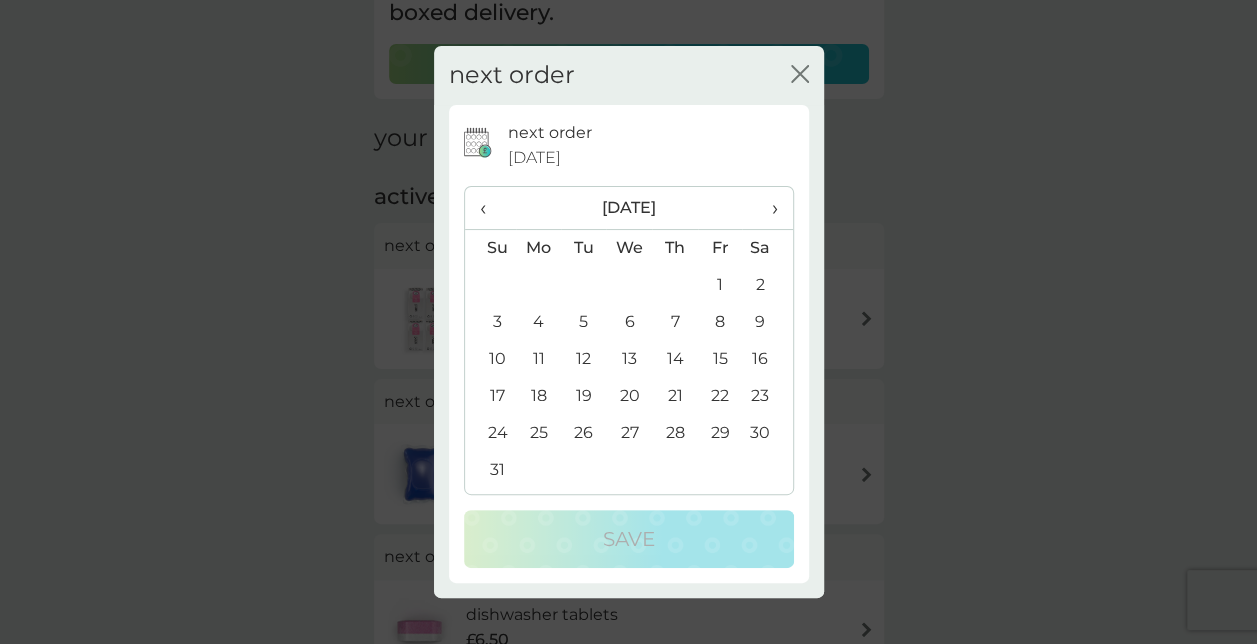 click on "›" at bounding box center (767, 208) 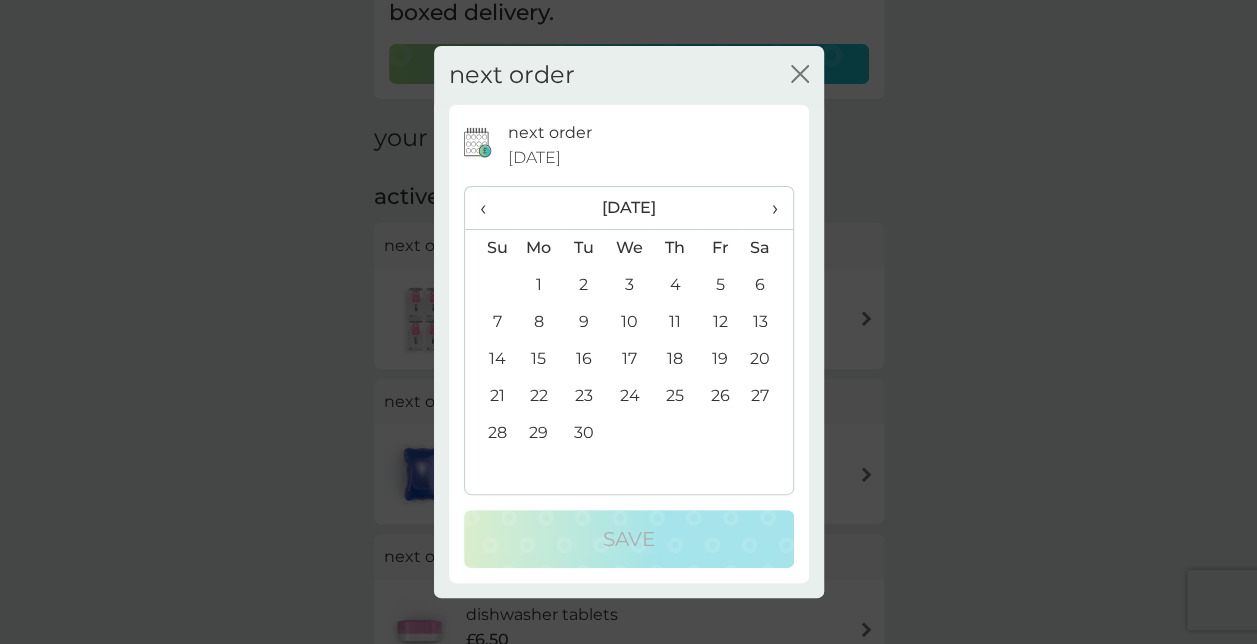 click on "›" at bounding box center (767, 208) 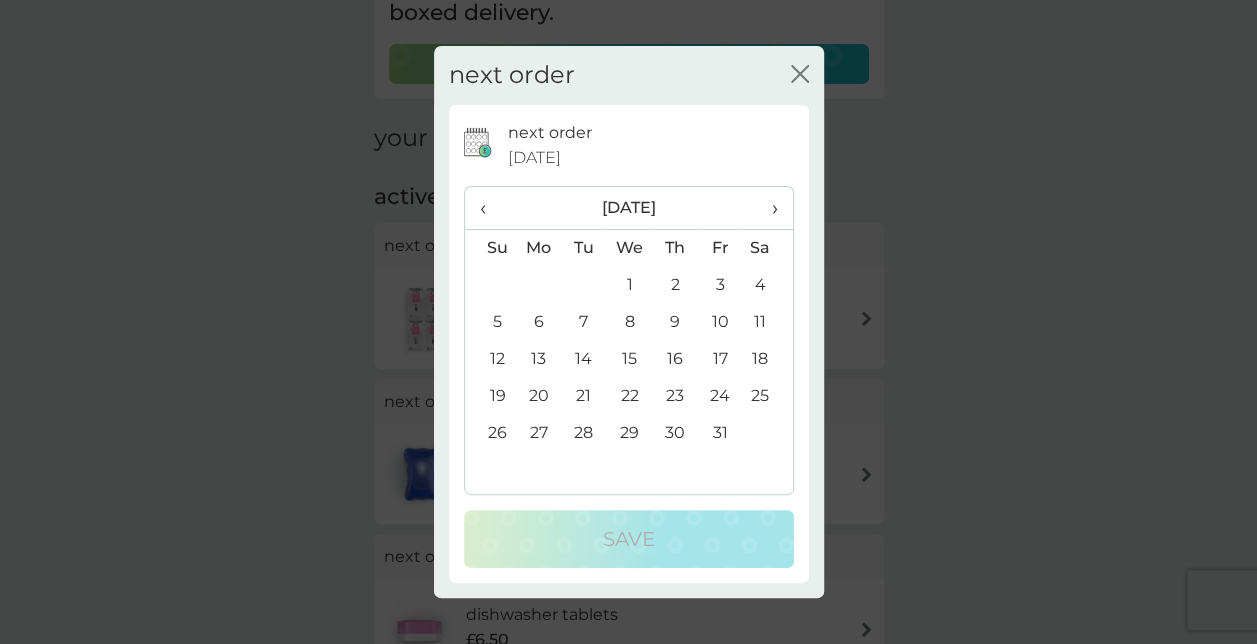 click on "1" at bounding box center (629, 285) 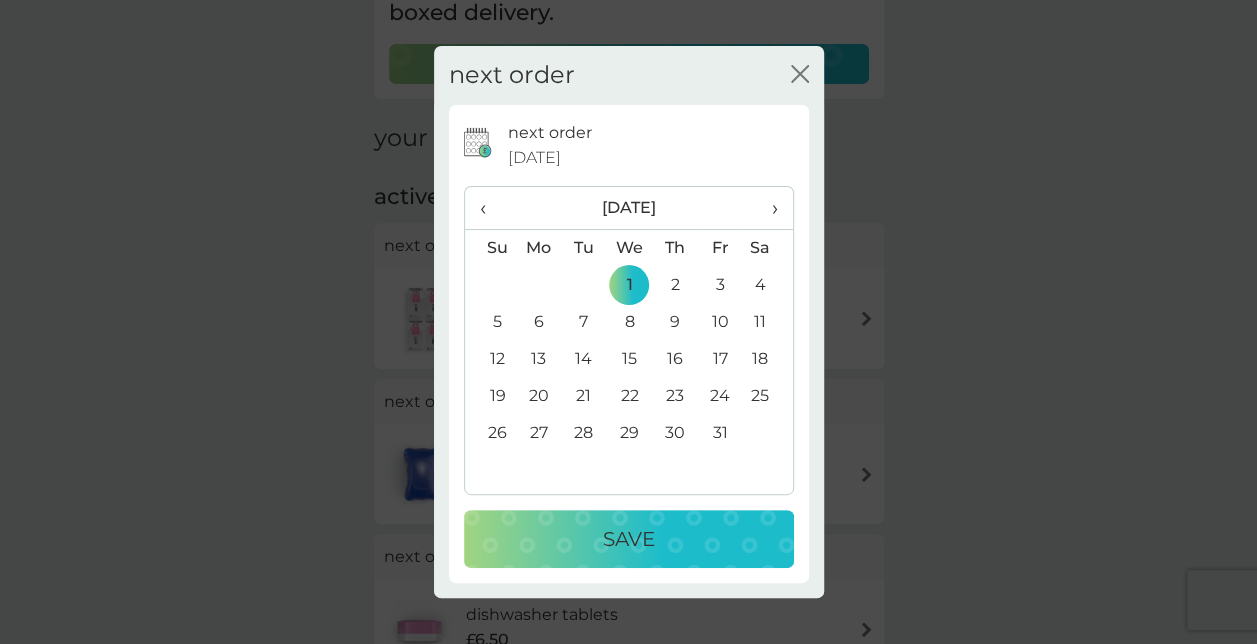 click on "Save" at bounding box center [629, 539] 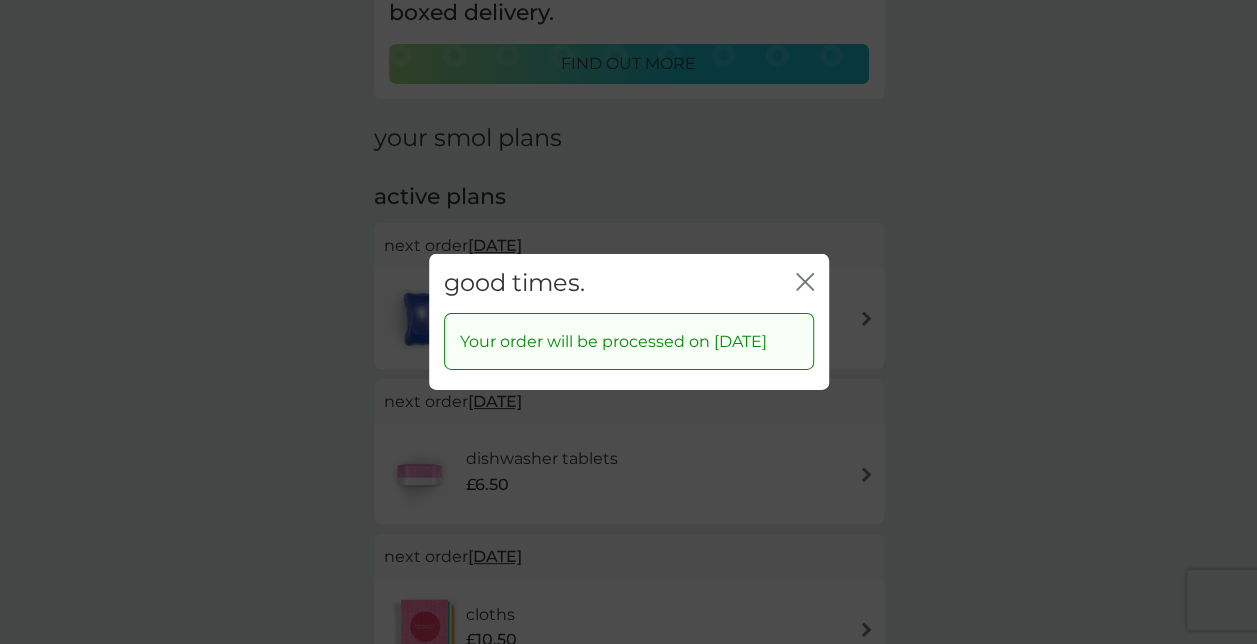 click on "close" 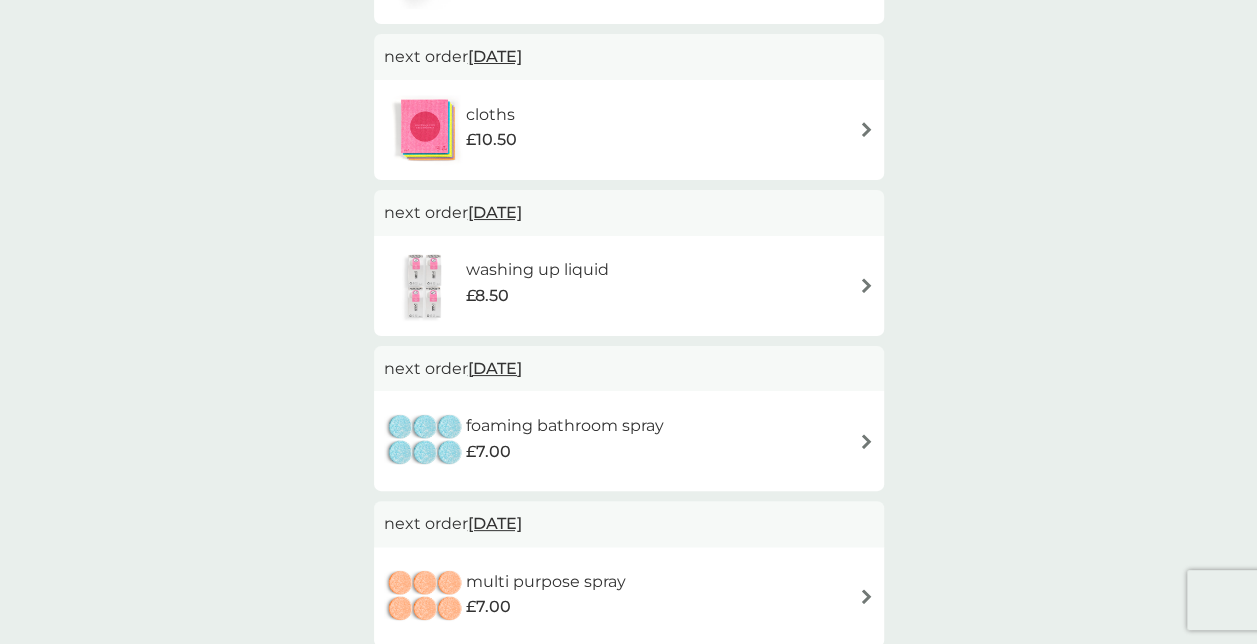 scroll, scrollTop: 1094, scrollLeft: 0, axis: vertical 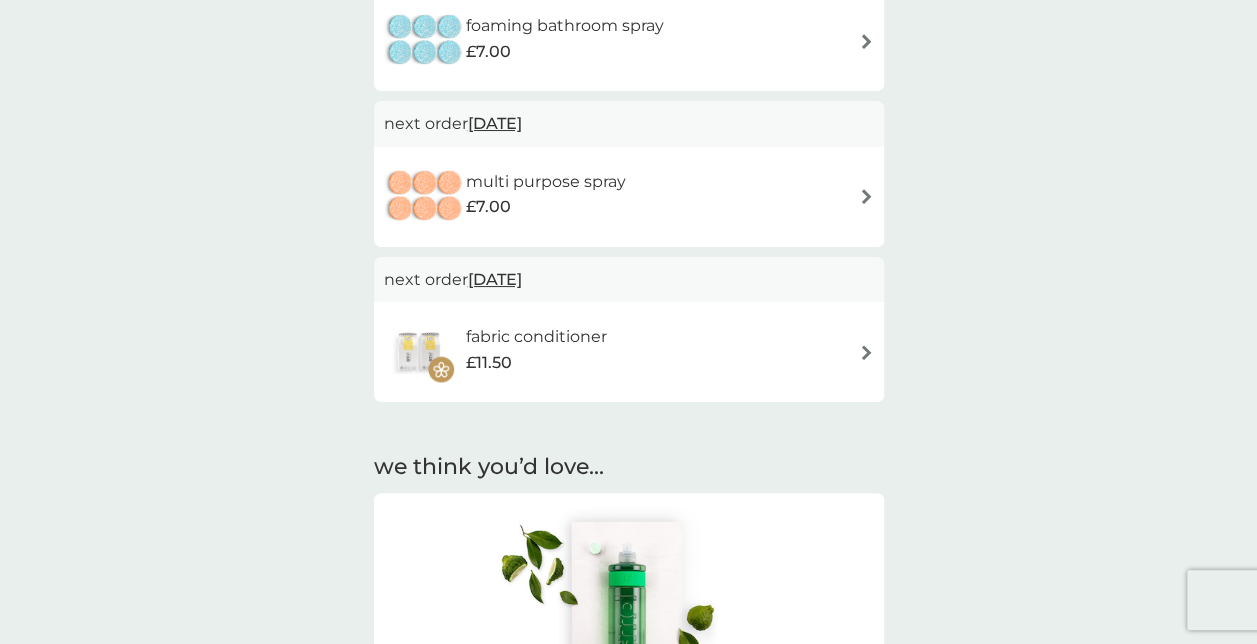 click on "[DATE]" at bounding box center [495, 279] 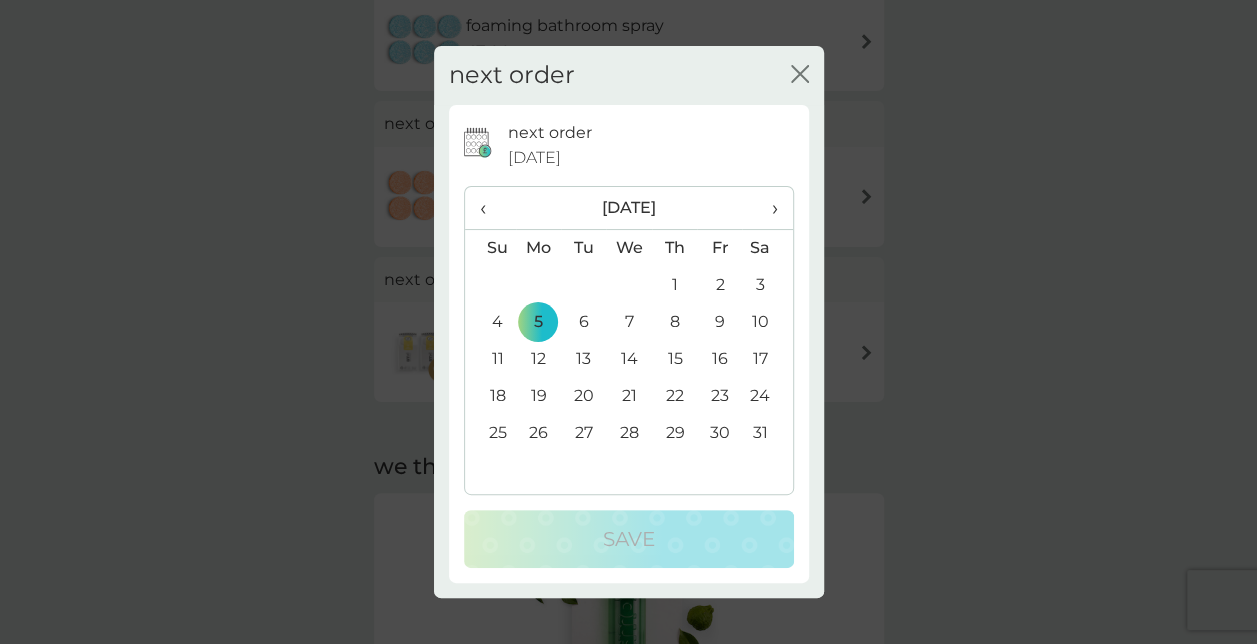 click on "‹" at bounding box center [490, 208] 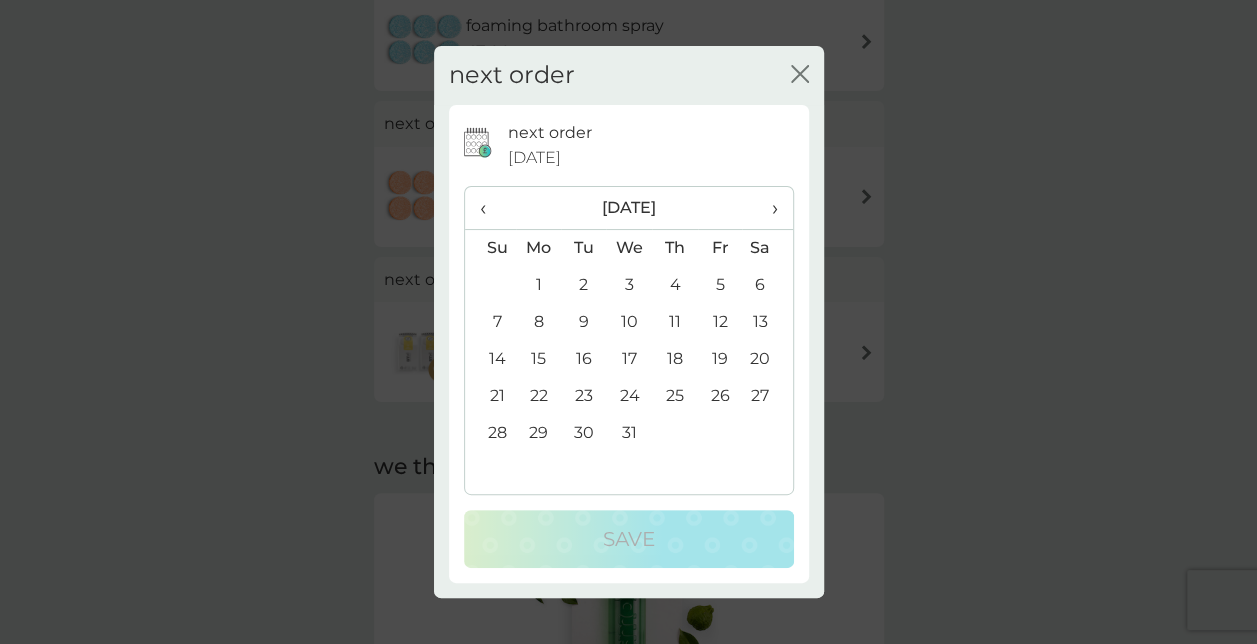 click on "‹" at bounding box center (490, 208) 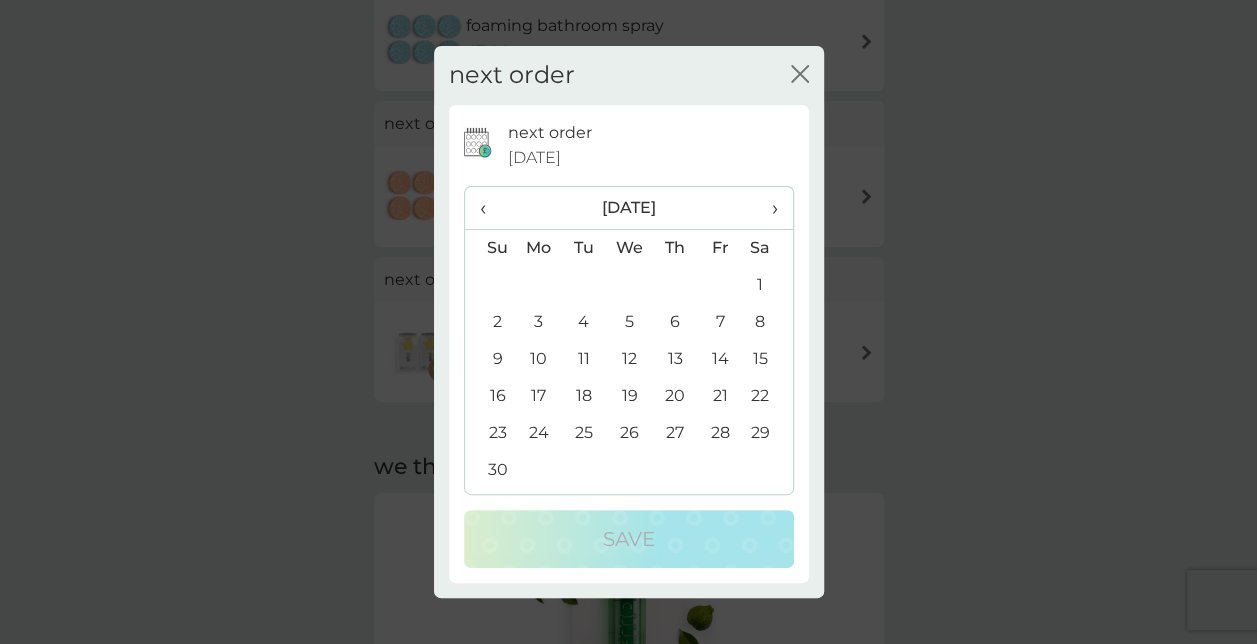click on "‹" at bounding box center [490, 208] 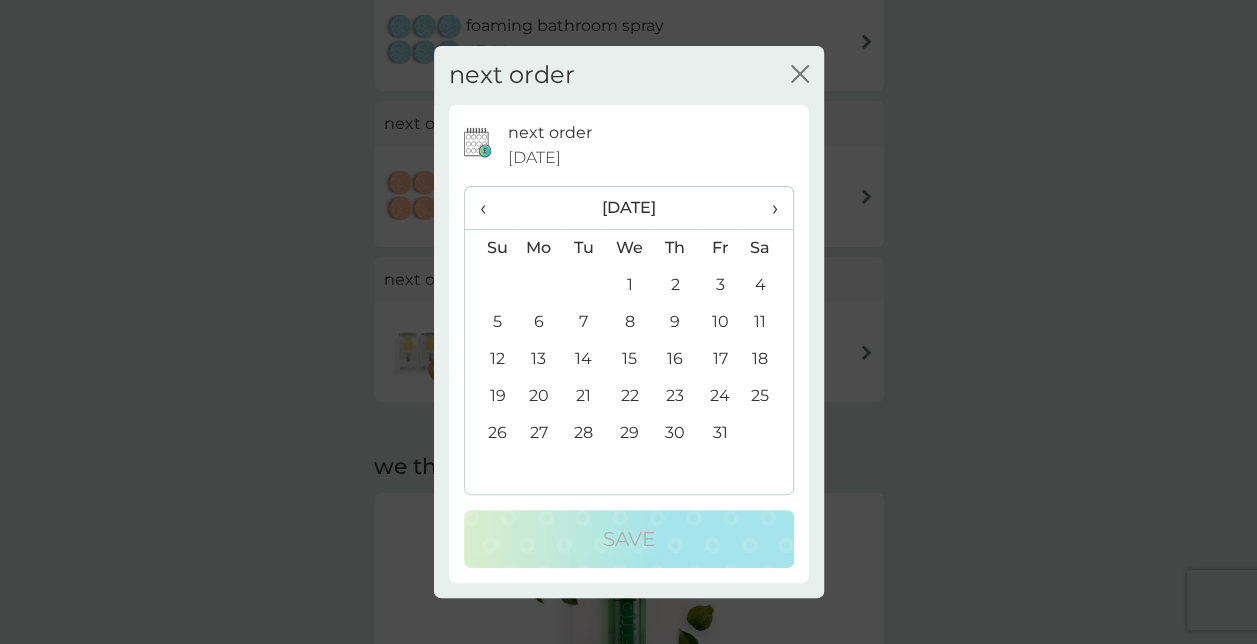 click on "‹" at bounding box center [490, 208] 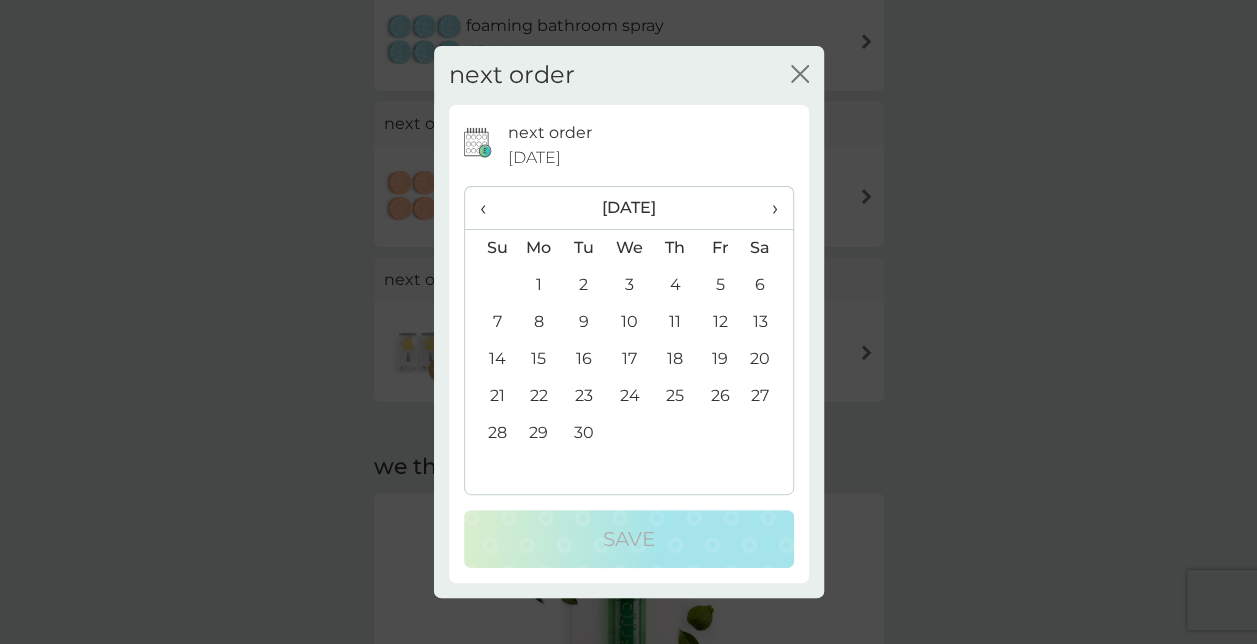 click on "‹" at bounding box center [490, 208] 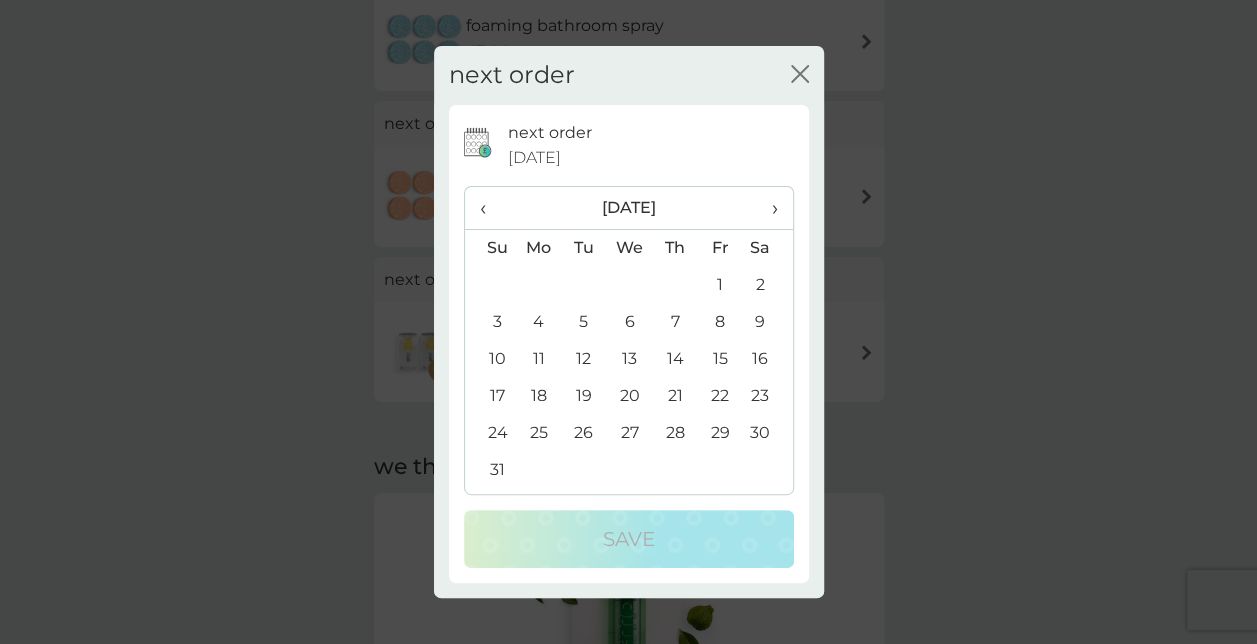 click on "‹" at bounding box center (490, 208) 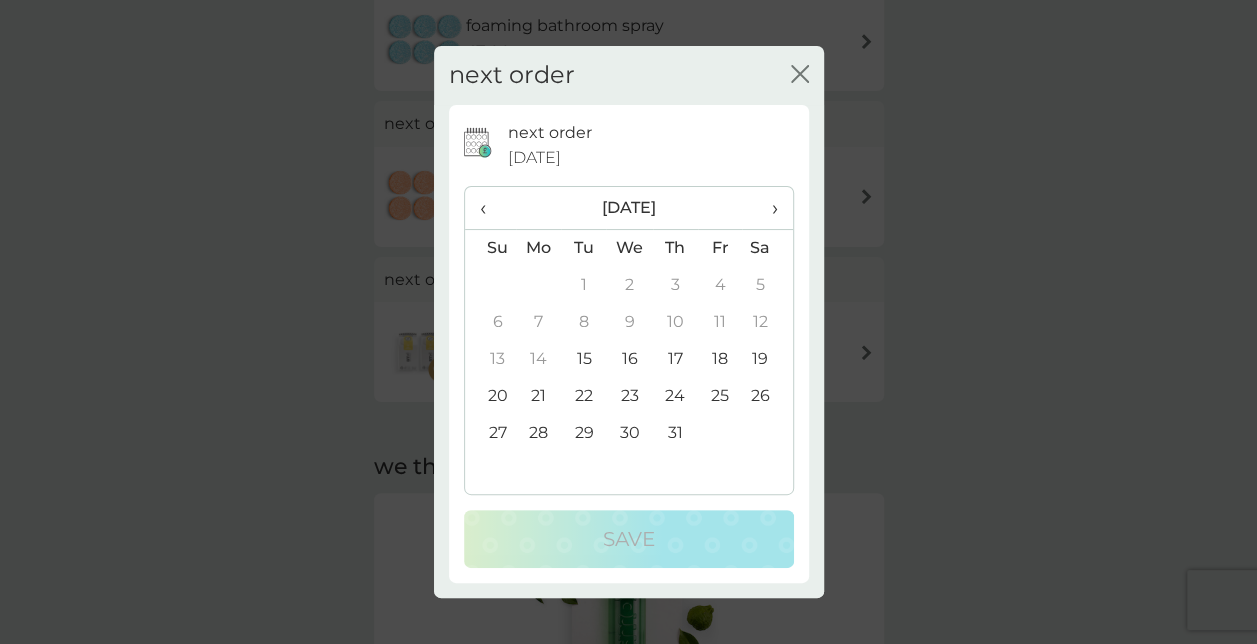 click on "‹" at bounding box center [490, 208] 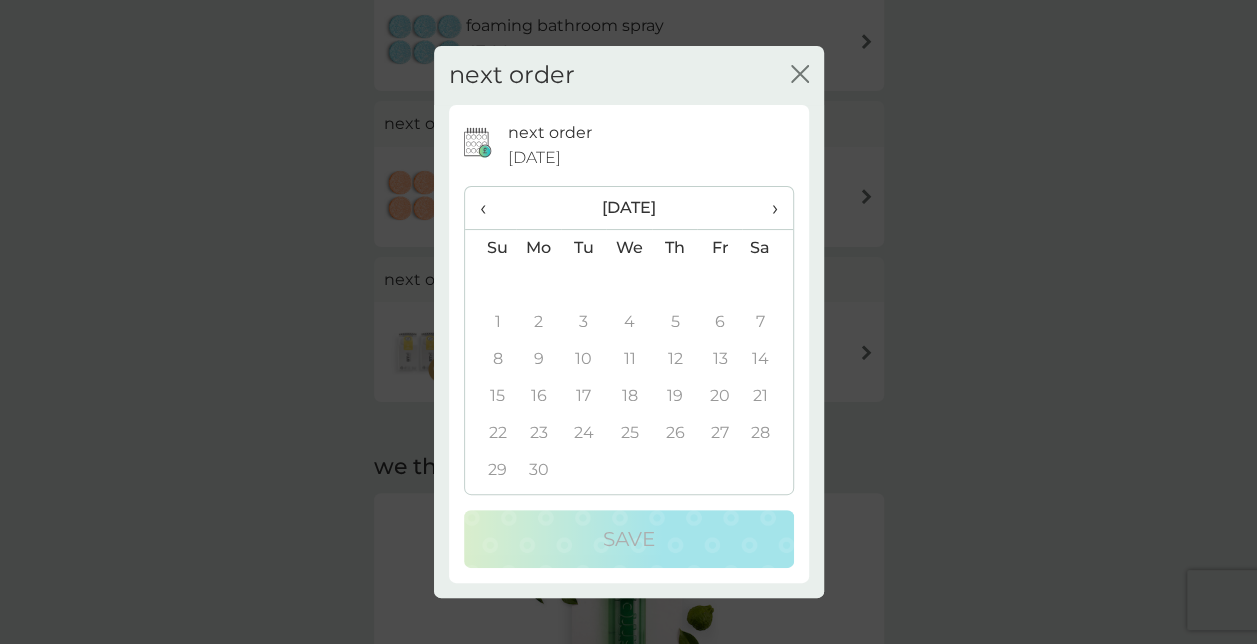 click on "›" at bounding box center (767, 208) 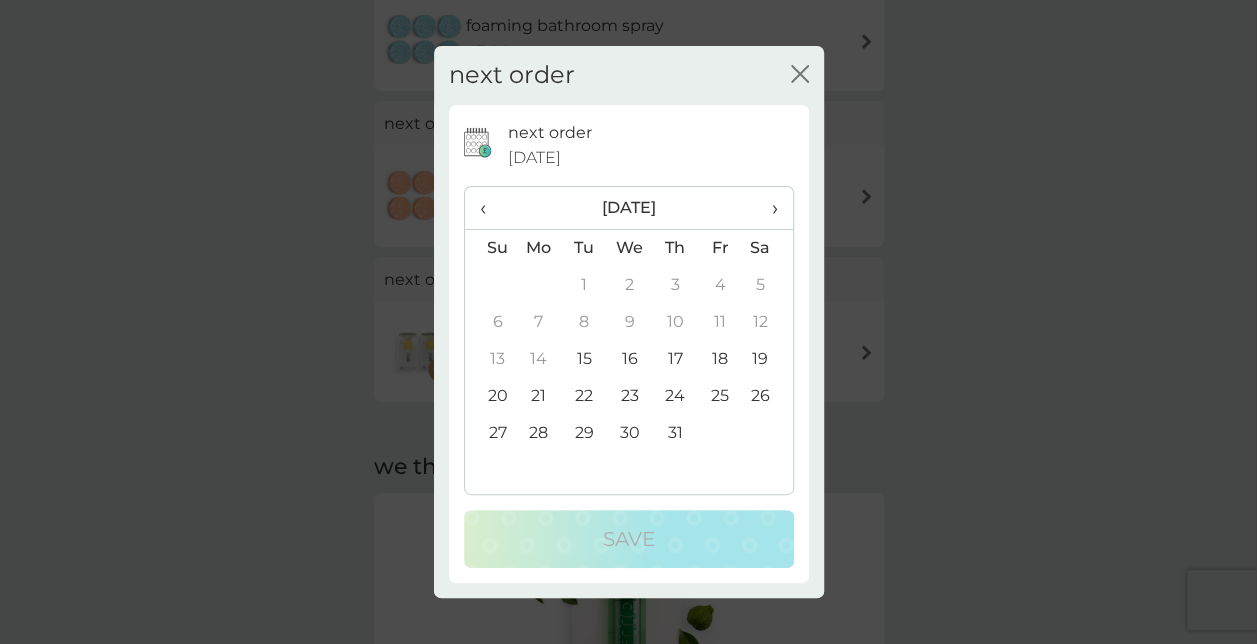 click on "15" at bounding box center [583, 359] 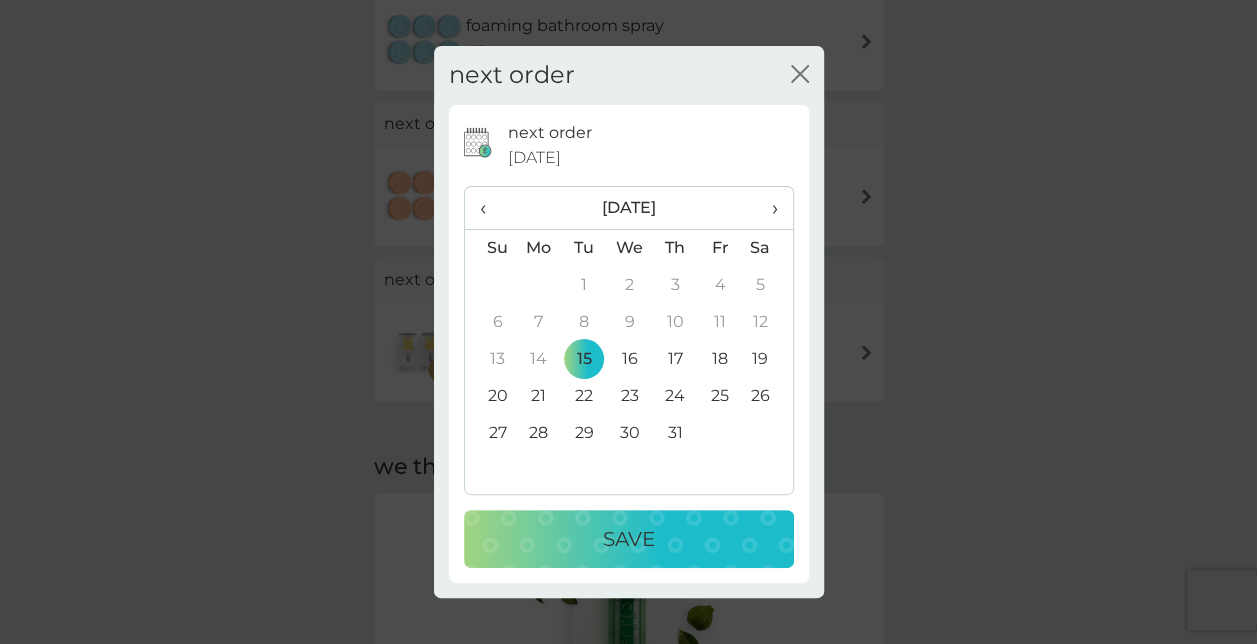click on "20" at bounding box center (490, 396) 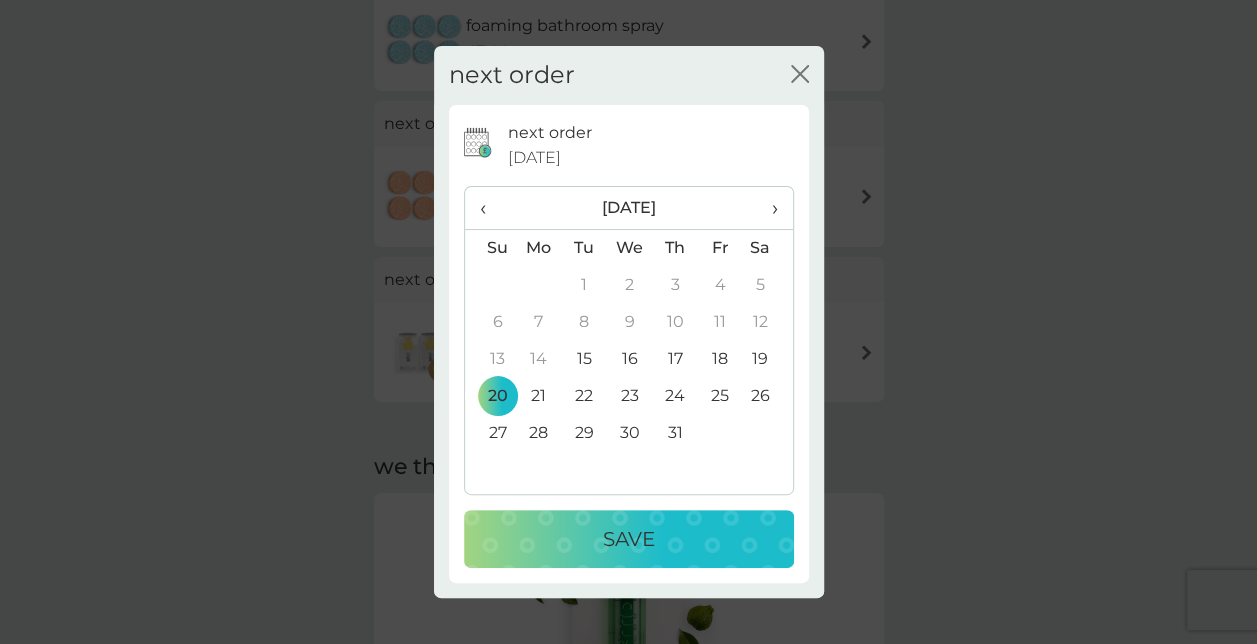 click on "Save" at bounding box center [629, 539] 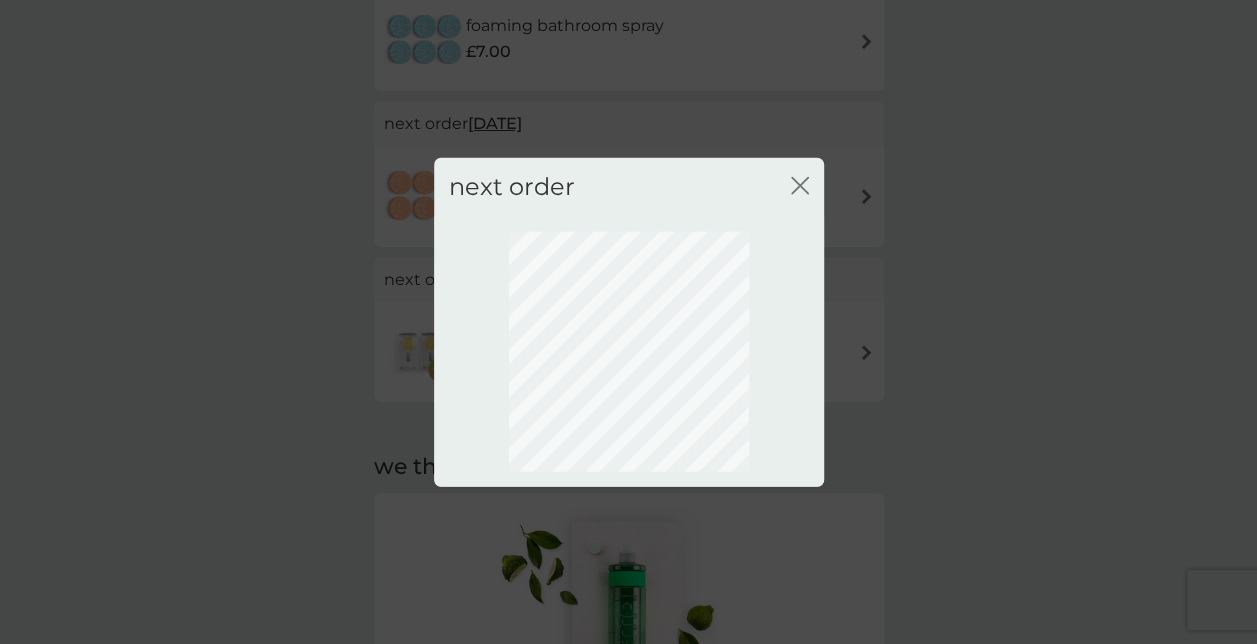scroll, scrollTop: 194, scrollLeft: 0, axis: vertical 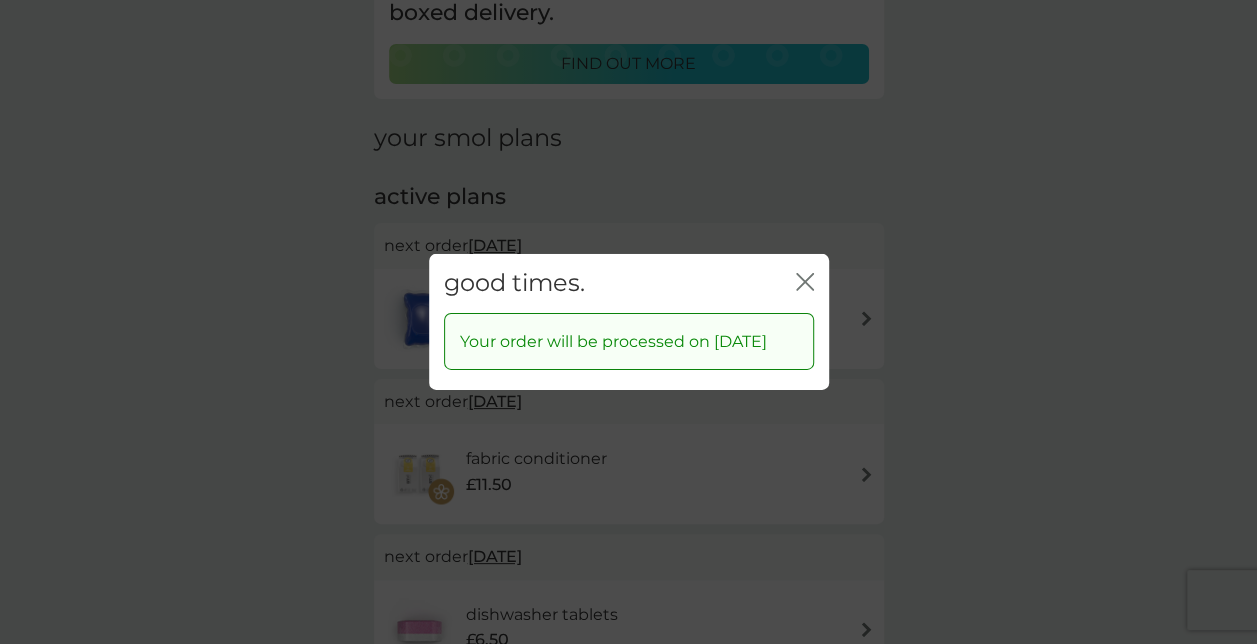 click on "close" 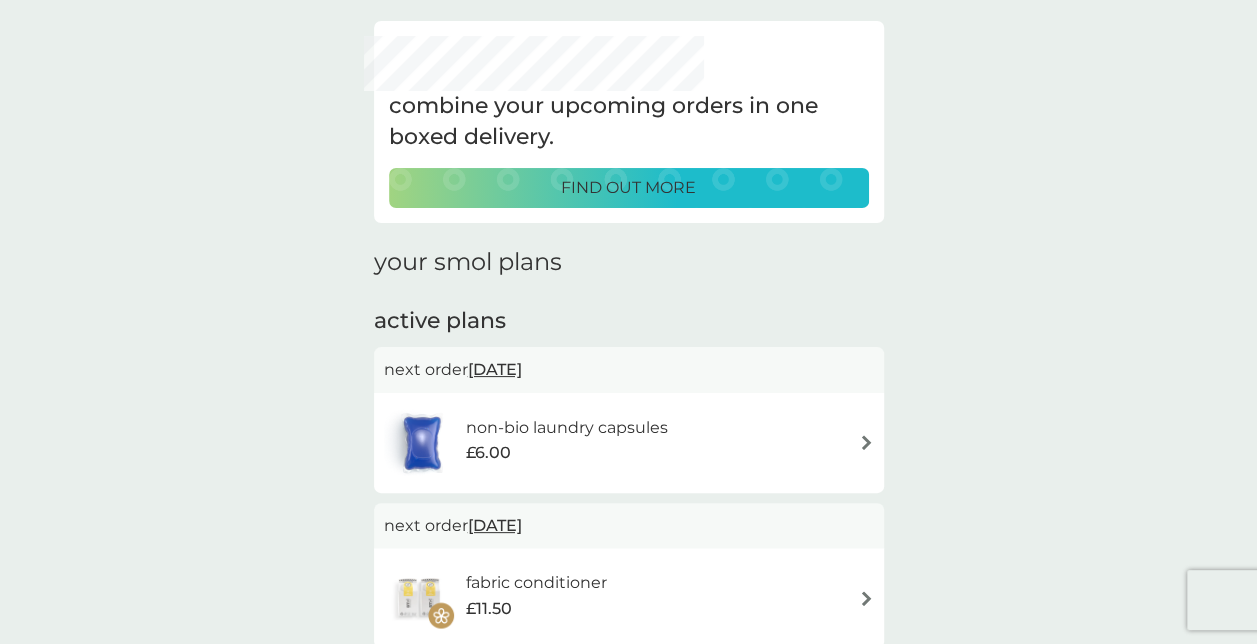 scroll, scrollTop: 0, scrollLeft: 0, axis: both 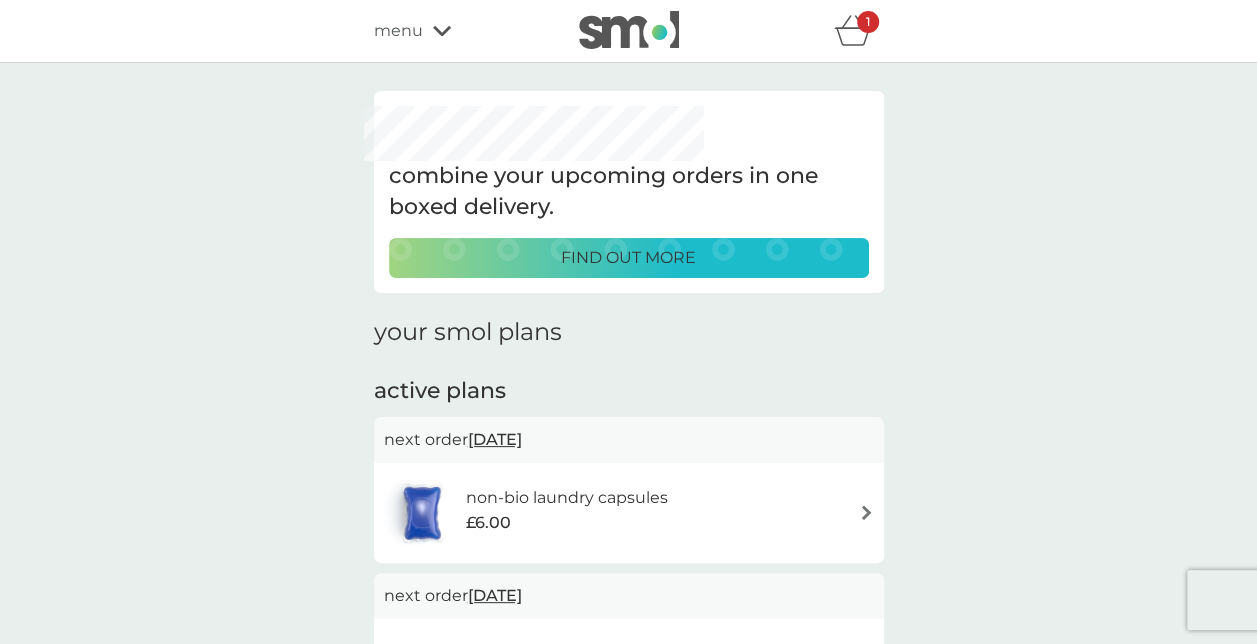 click at bounding box center [629, 30] 